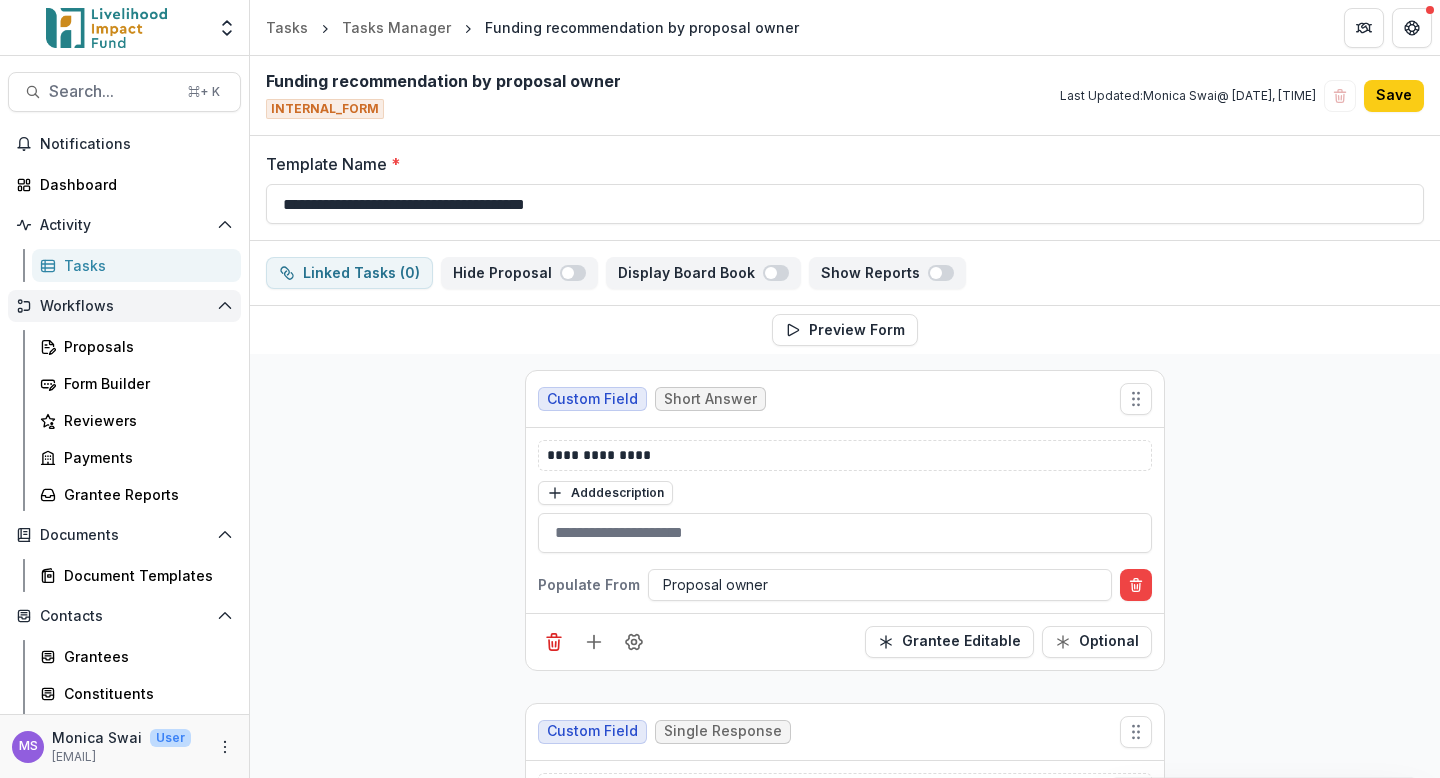 scroll, scrollTop: 0, scrollLeft: 0, axis: both 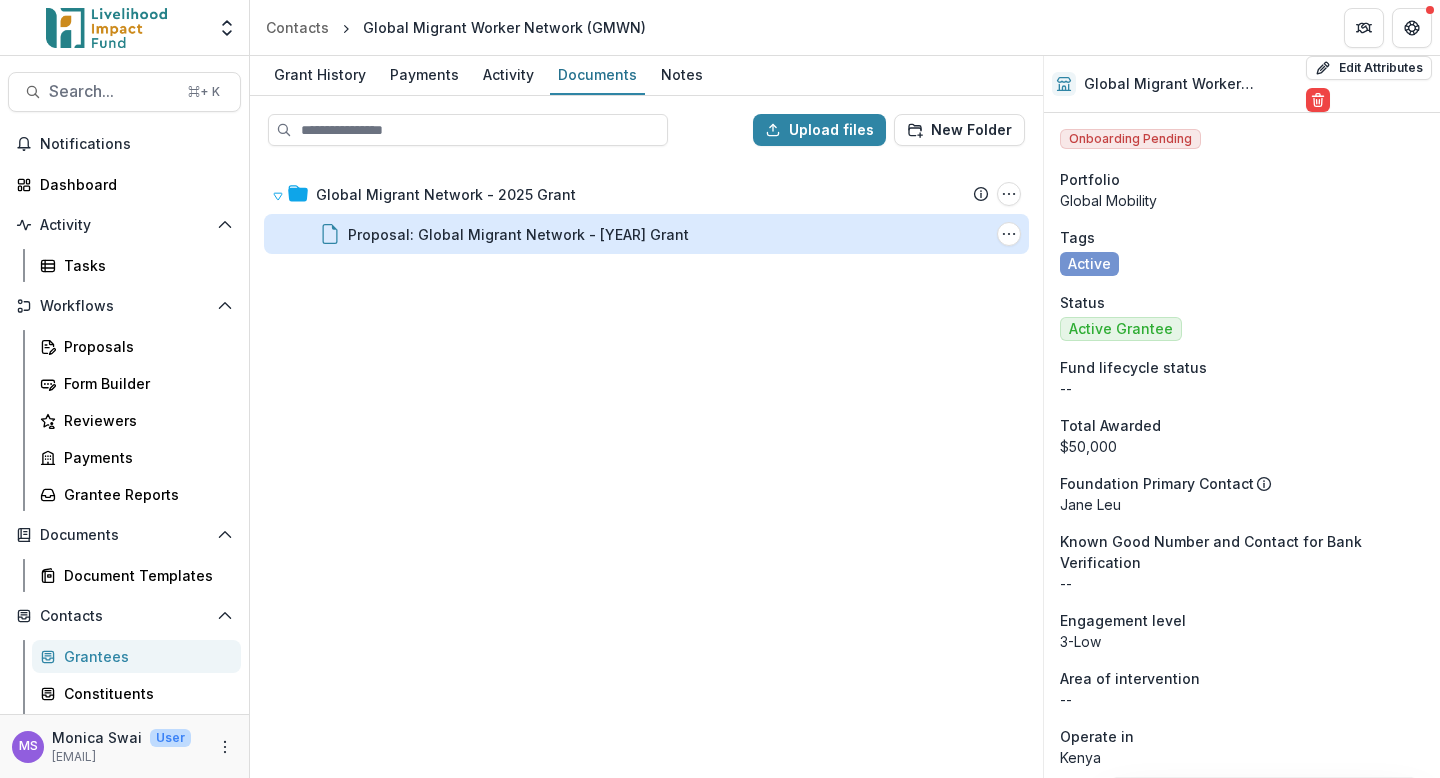 click on "Proposal: Global Migrant Network - [YEAR] Grant" at bounding box center (518, 234) 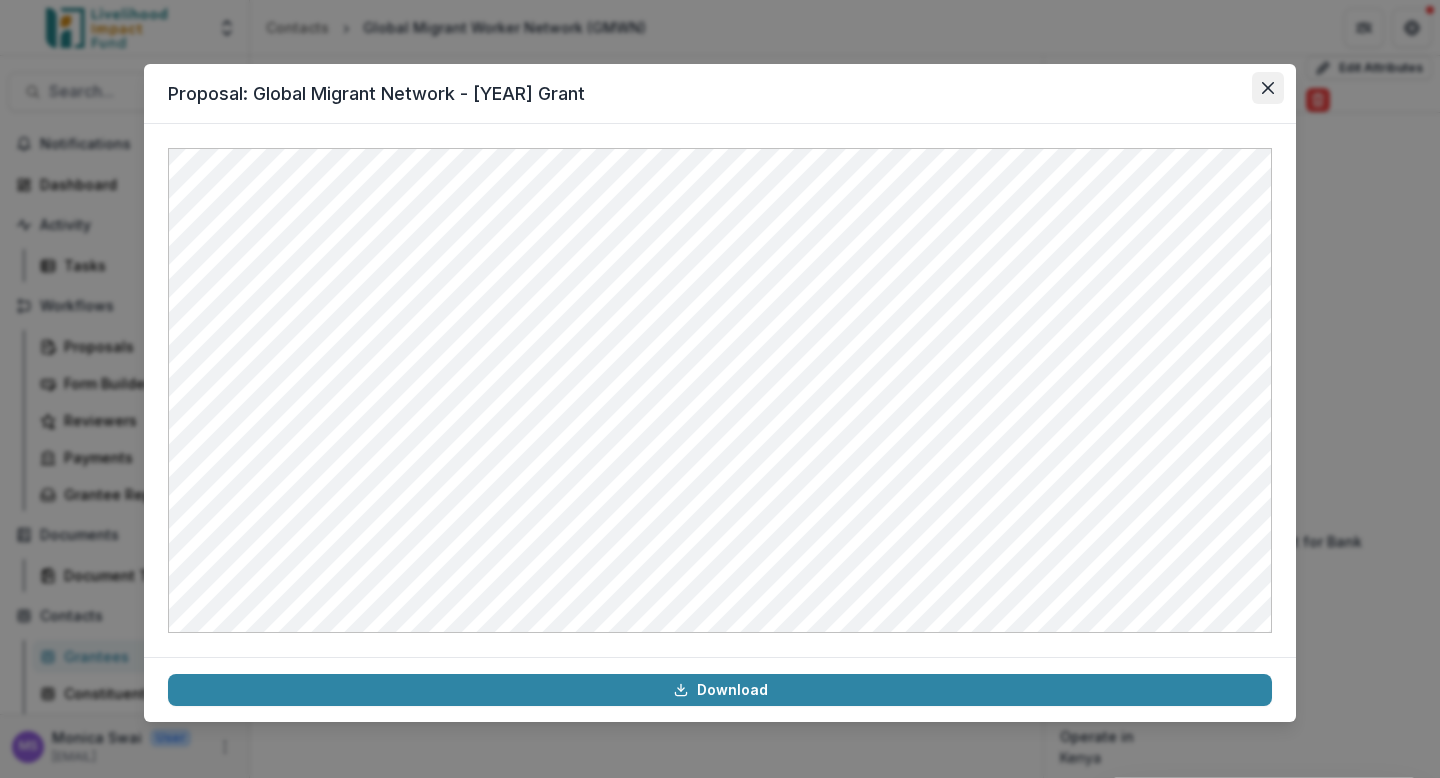 click 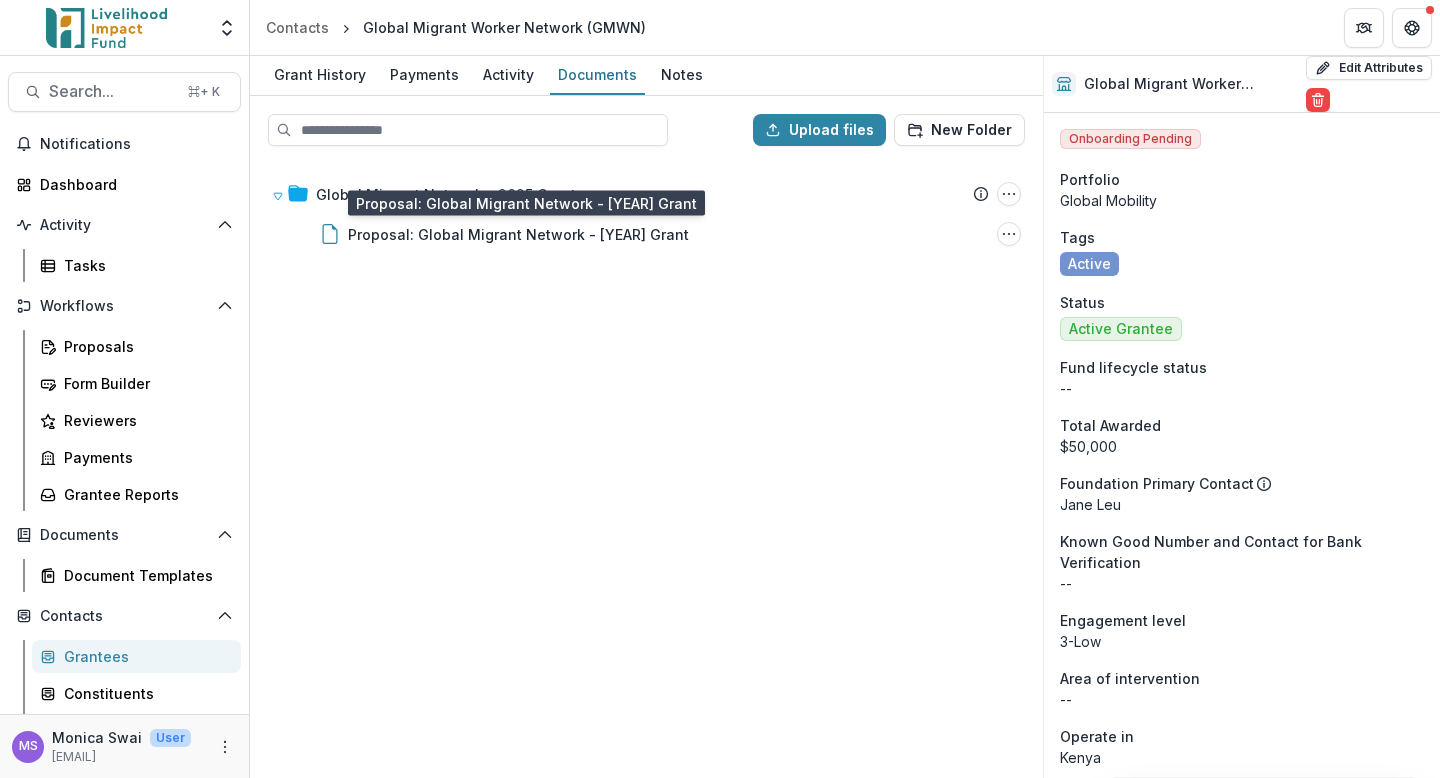 click on "Global Migrant Network - [YEAR] Grant Submission Temelio Proposal Attached Submission Report Tasks No tasks Folder Options Rename Add Subfolder Delete Proposal: Global Migrant Network - [YEAR] Grant File Options Download Rename Delete" at bounding box center (646, 469) 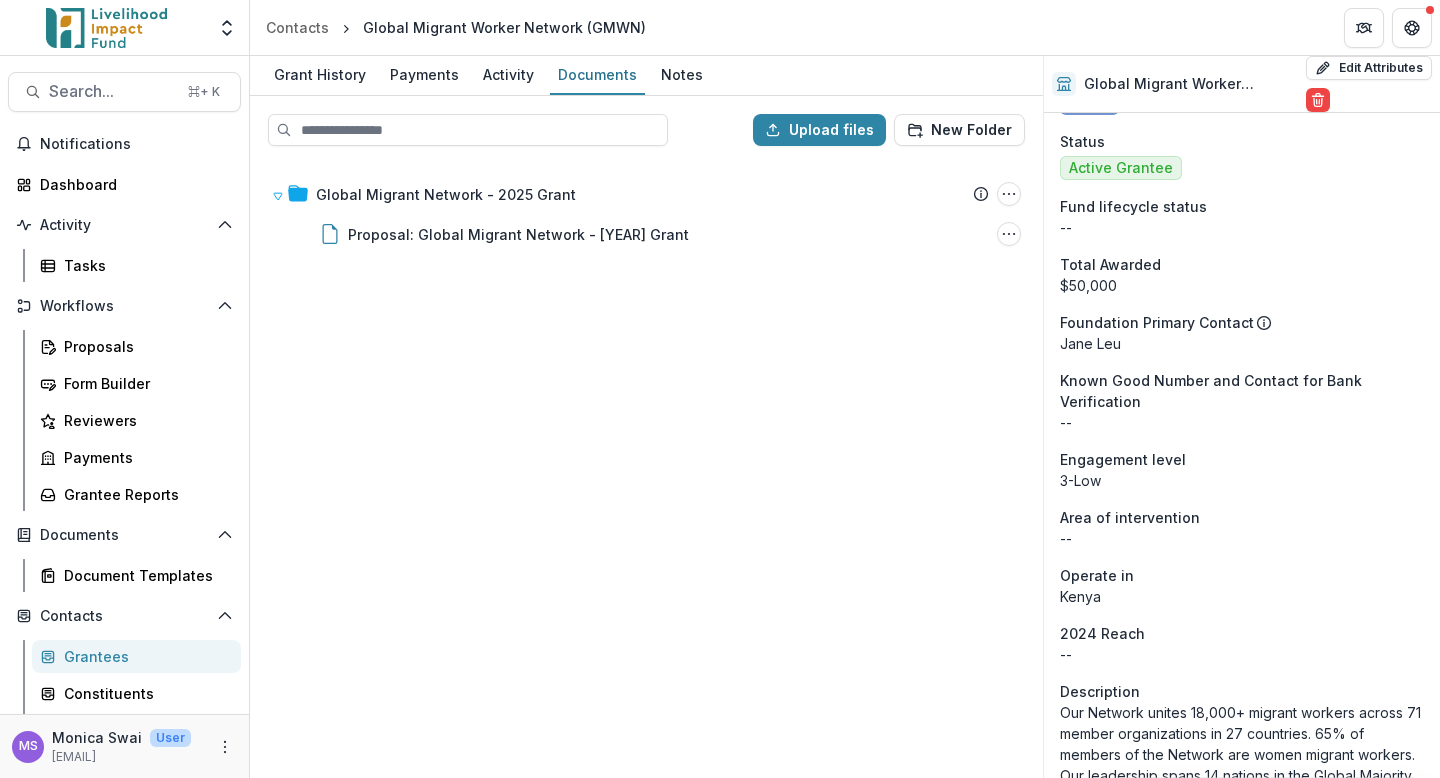 scroll, scrollTop: 0, scrollLeft: 0, axis: both 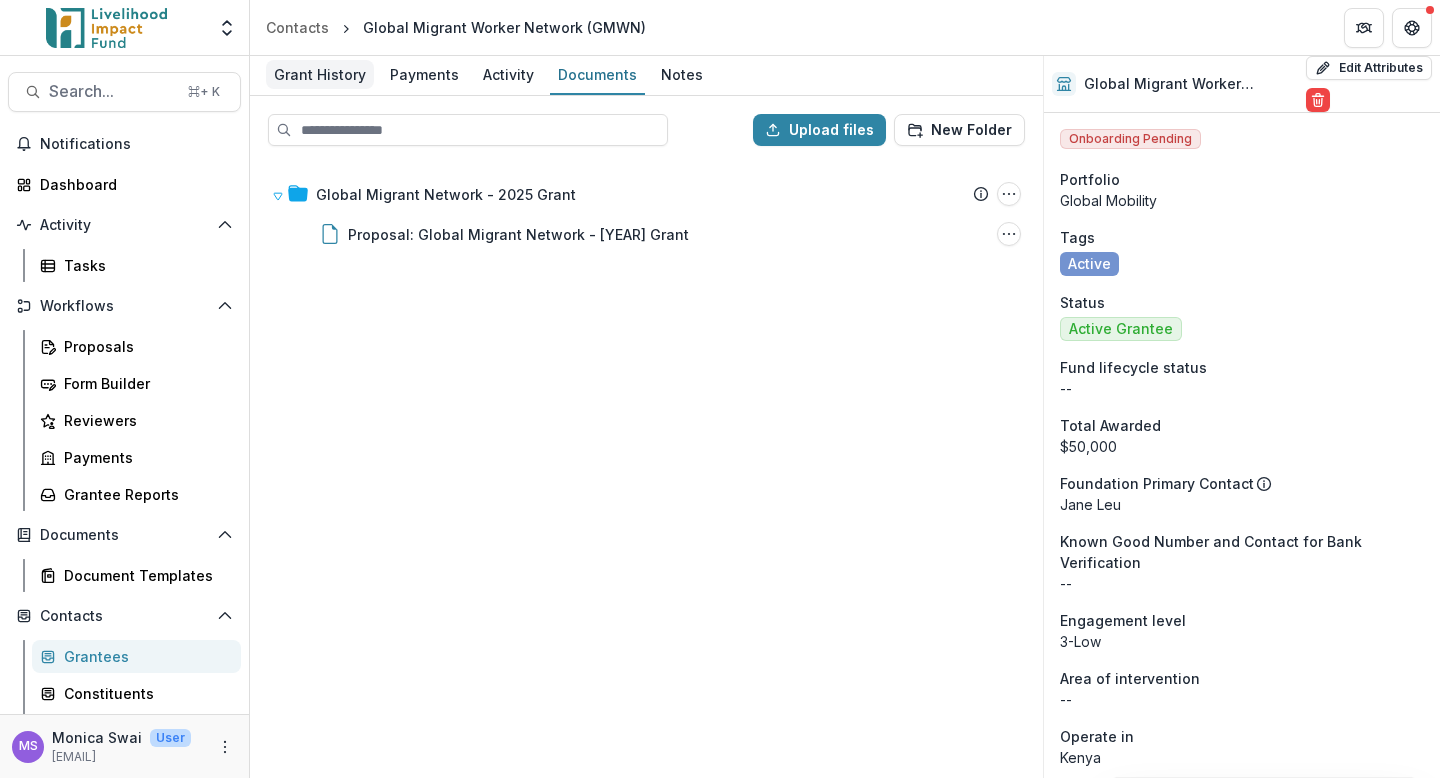 click on "Grant History" at bounding box center [320, 74] 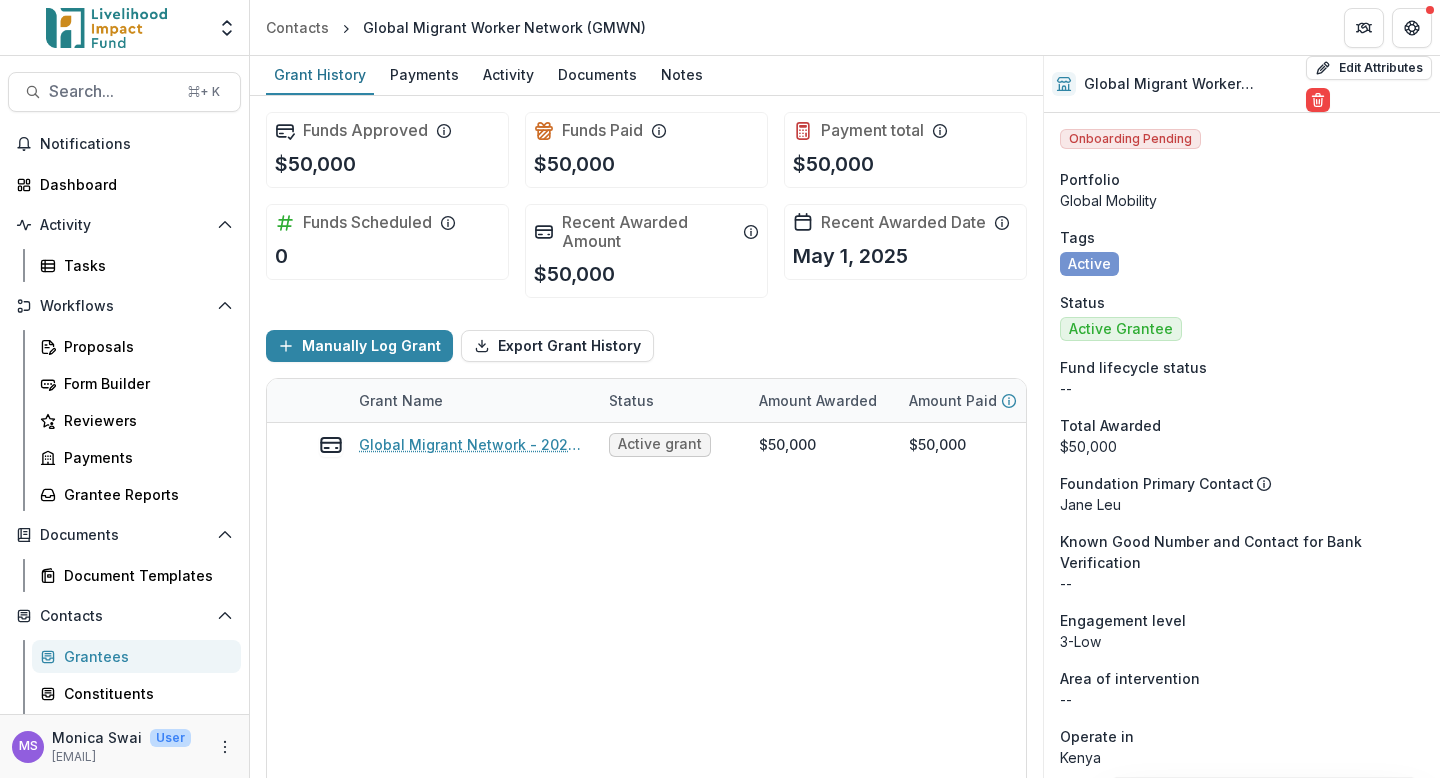 click on "Global Migrant Network - [YEAR] Grant Active grant $[AMOUNT] $[AMOUNT] Grant $[AMOUNT] [MONTH] [DAY], [YEAR] [MONTH] [DAY], [YEAR]" at bounding box center [982, 618] 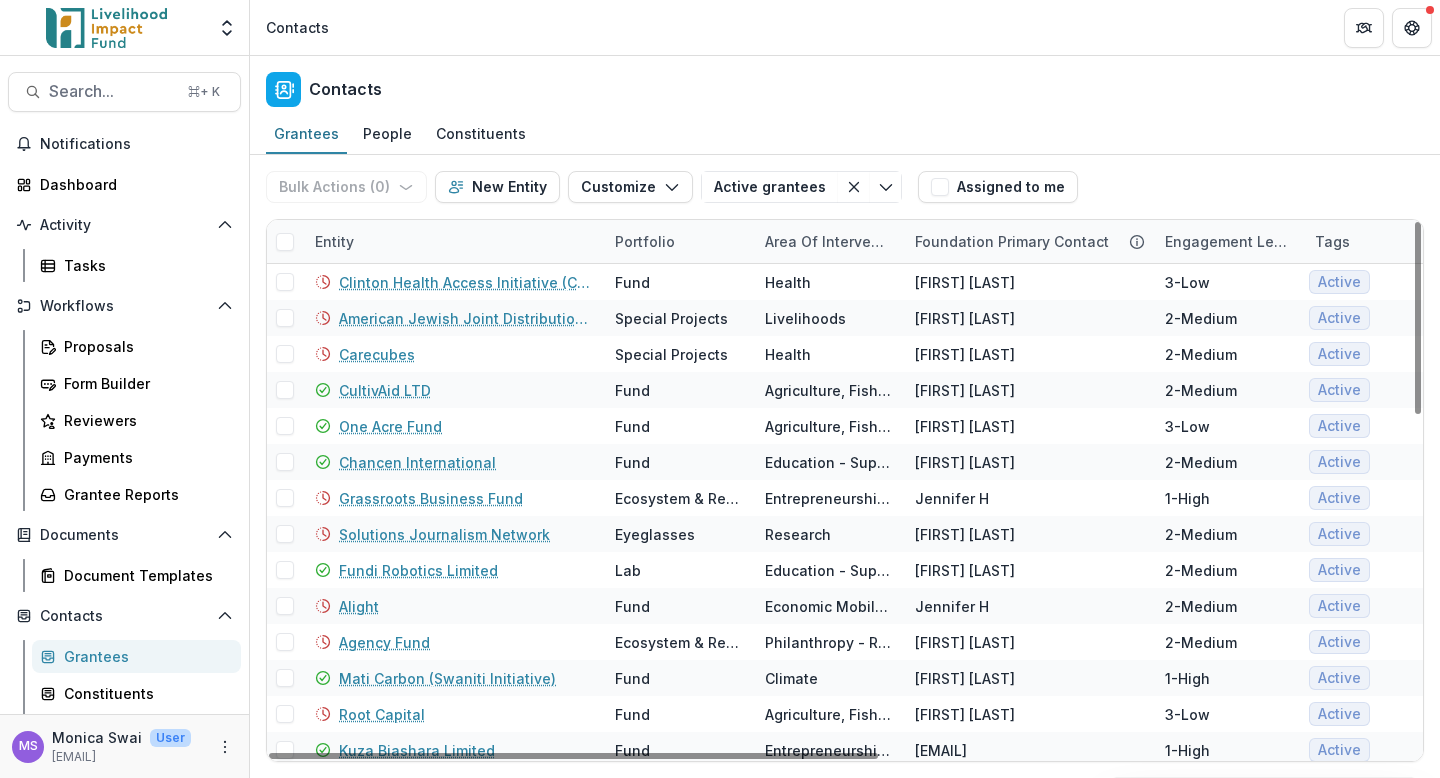 click on "Entity" at bounding box center [453, 241] 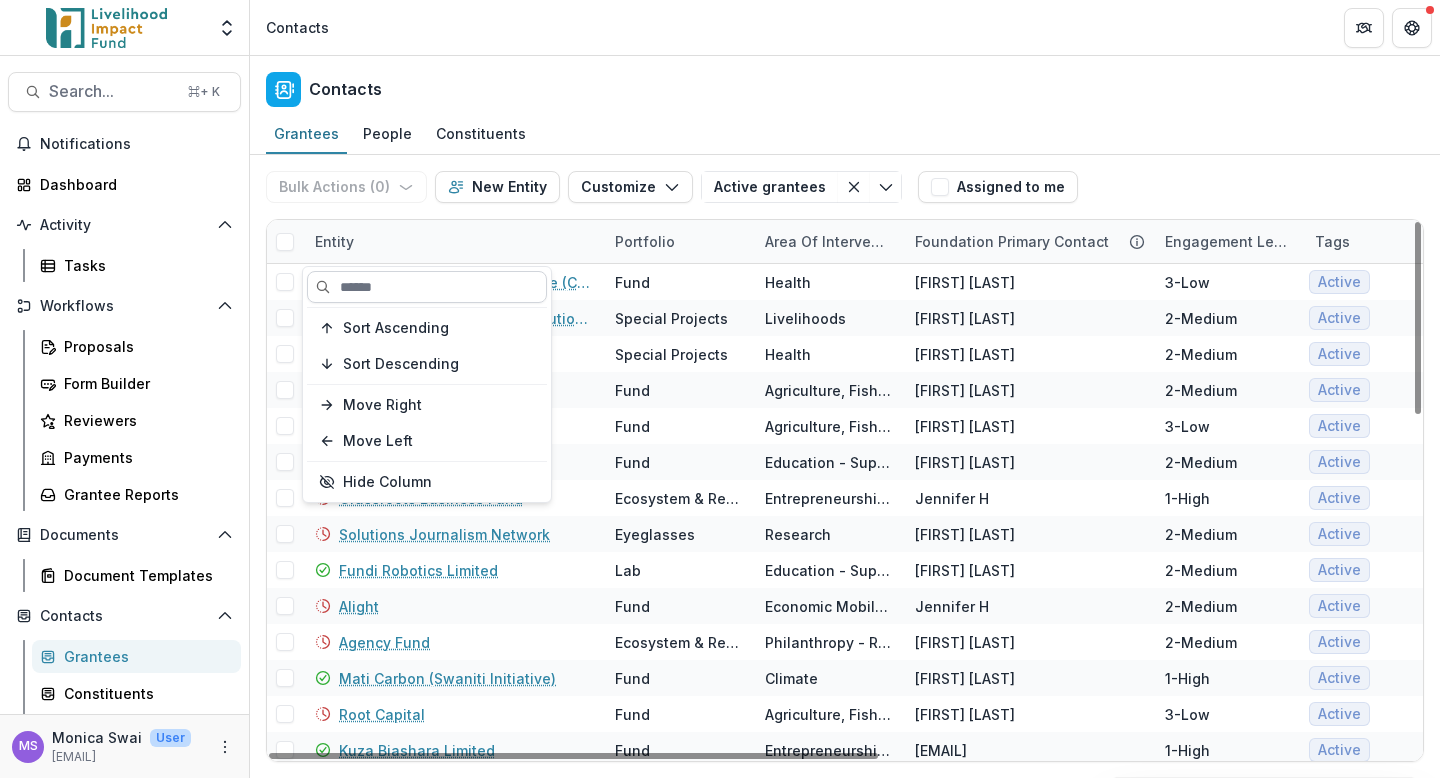 click at bounding box center [427, 287] 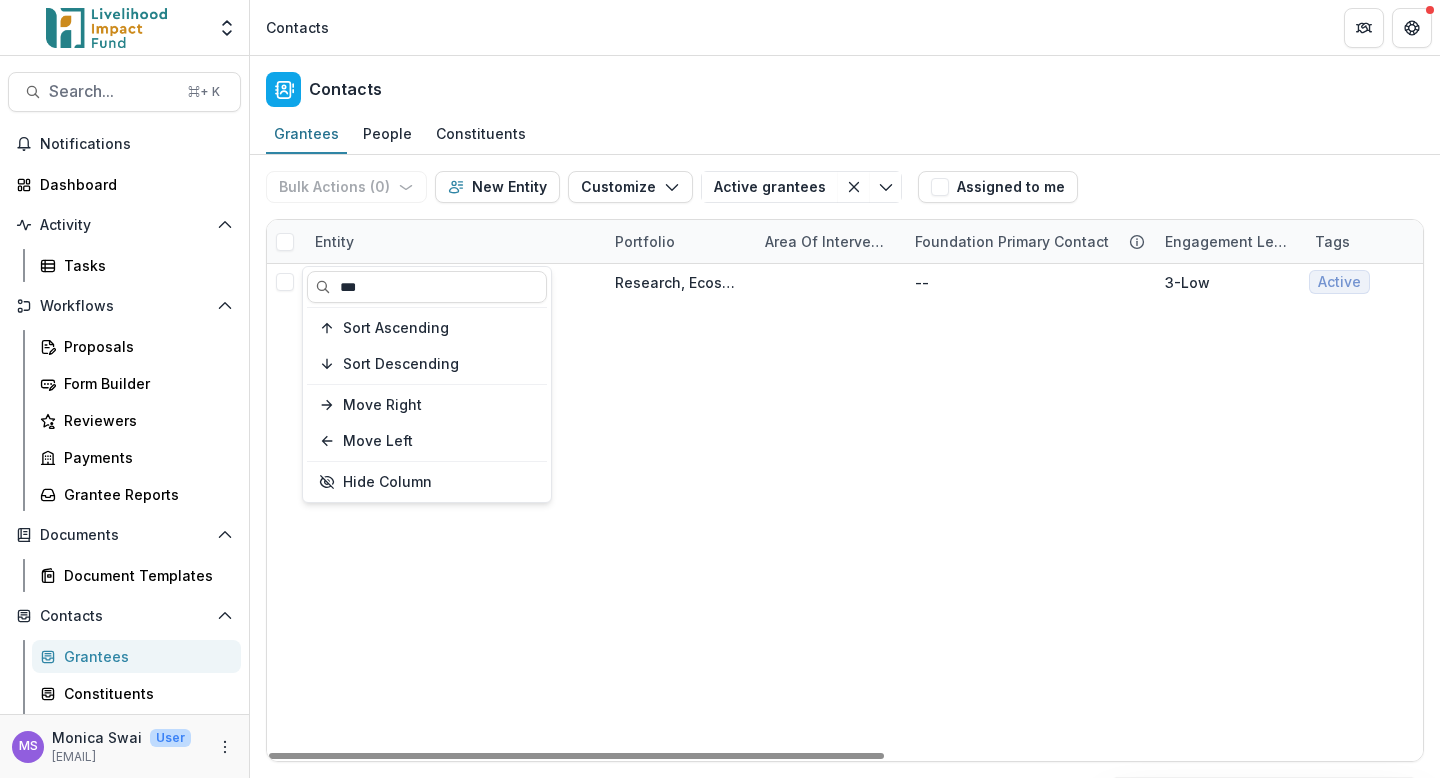 type on "***" 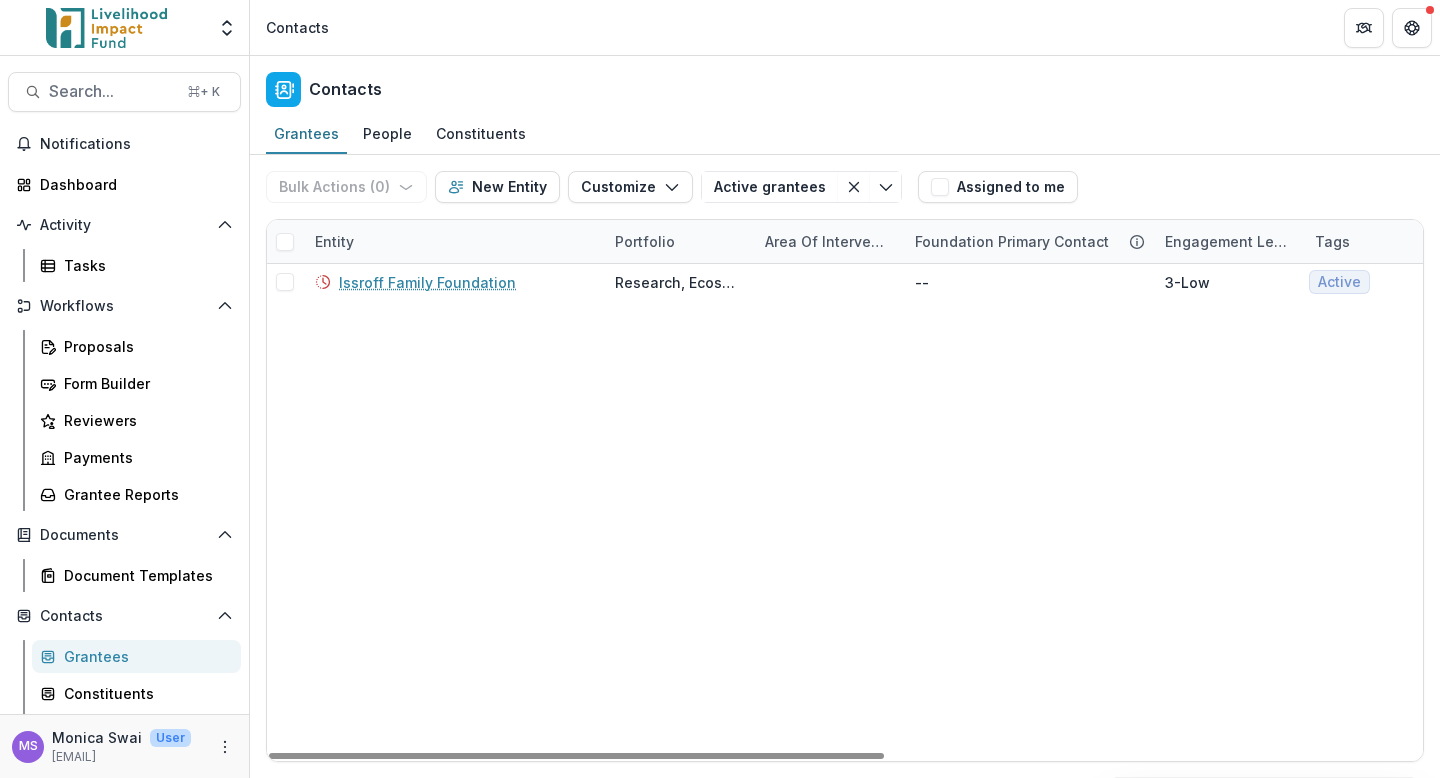 click on "[LAST] Family Foundation Research, Ecosystem & Regrantors -- 3-Low Active Active Grantee $270,000 Global [FIRST] [LAST]" at bounding box center (1350, 512) 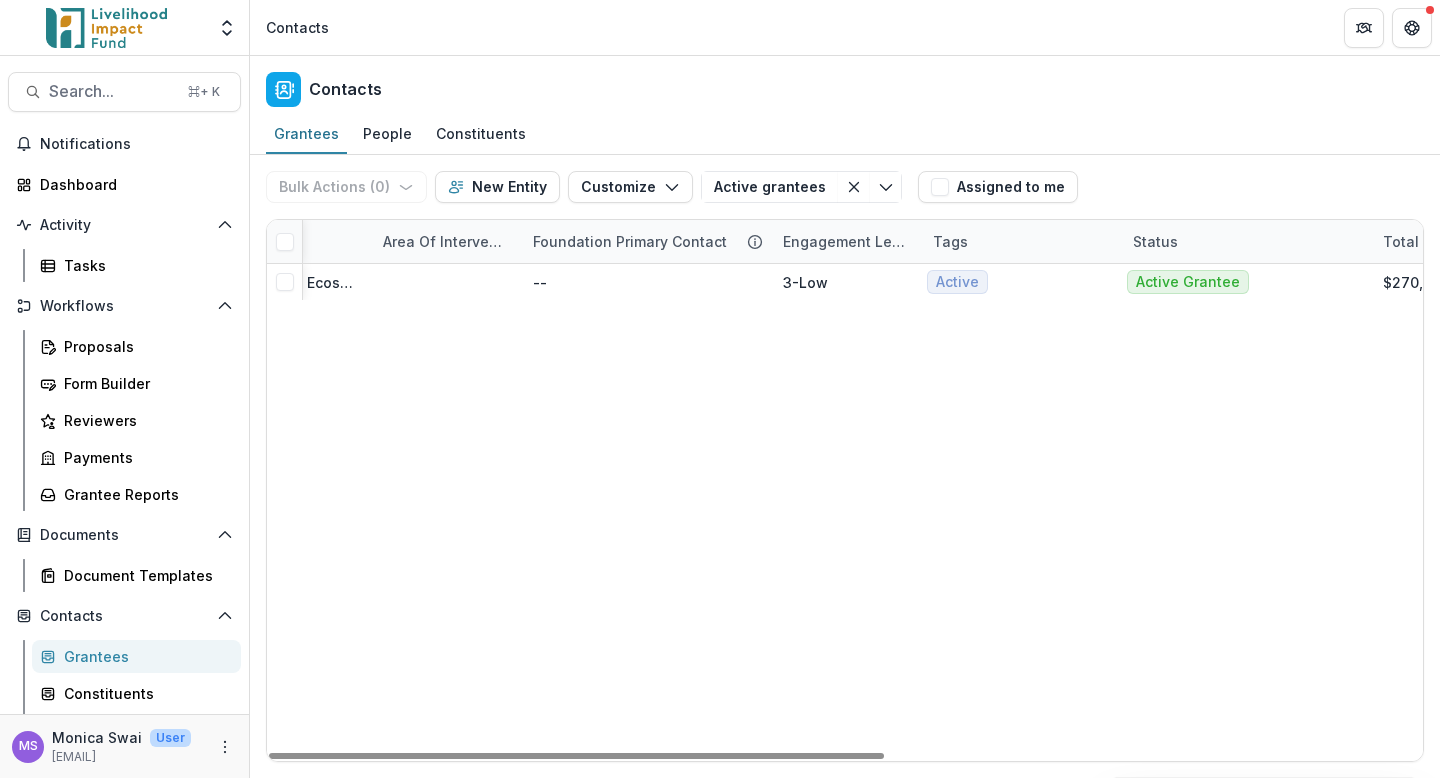 scroll, scrollTop: 0, scrollLeft: 0, axis: both 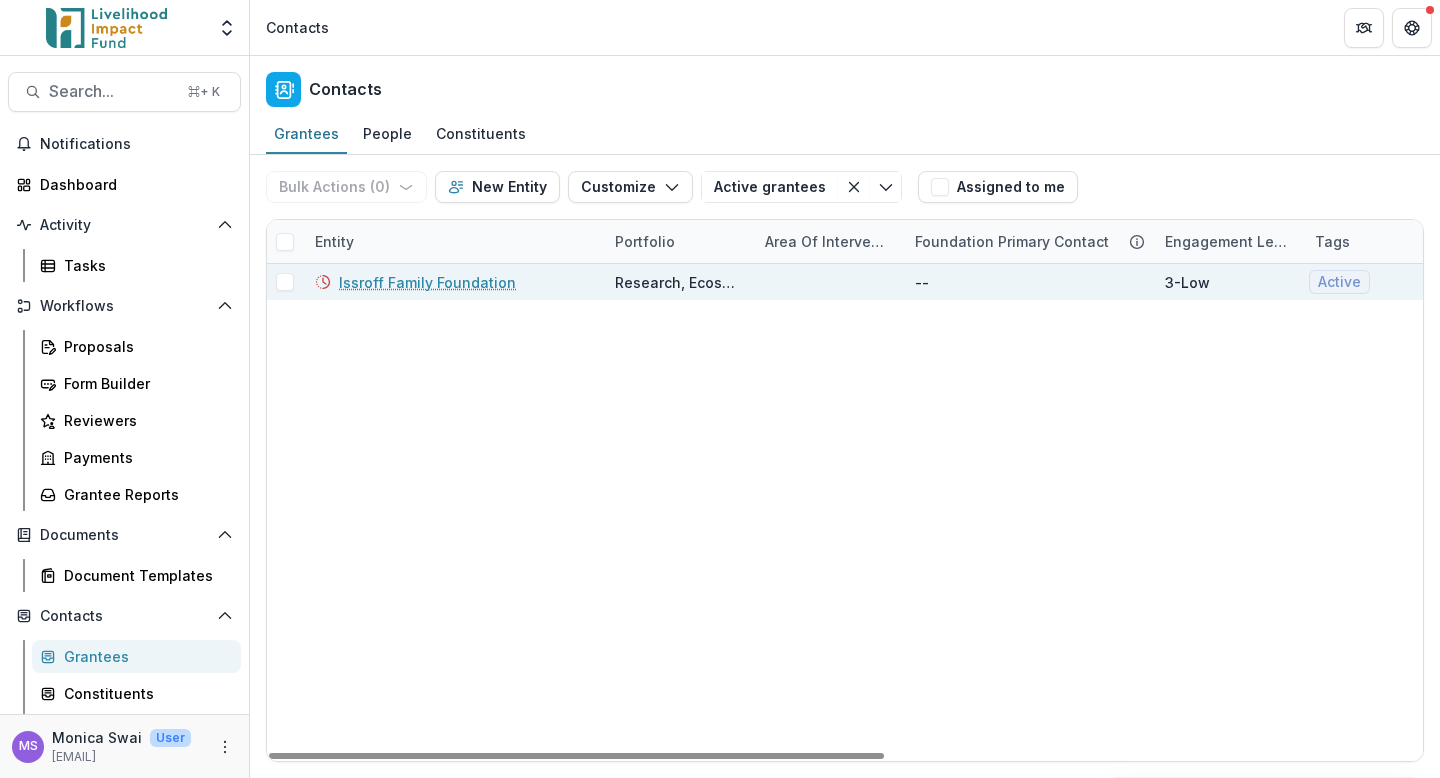 click on "Issroff Family Foundation" at bounding box center (427, 282) 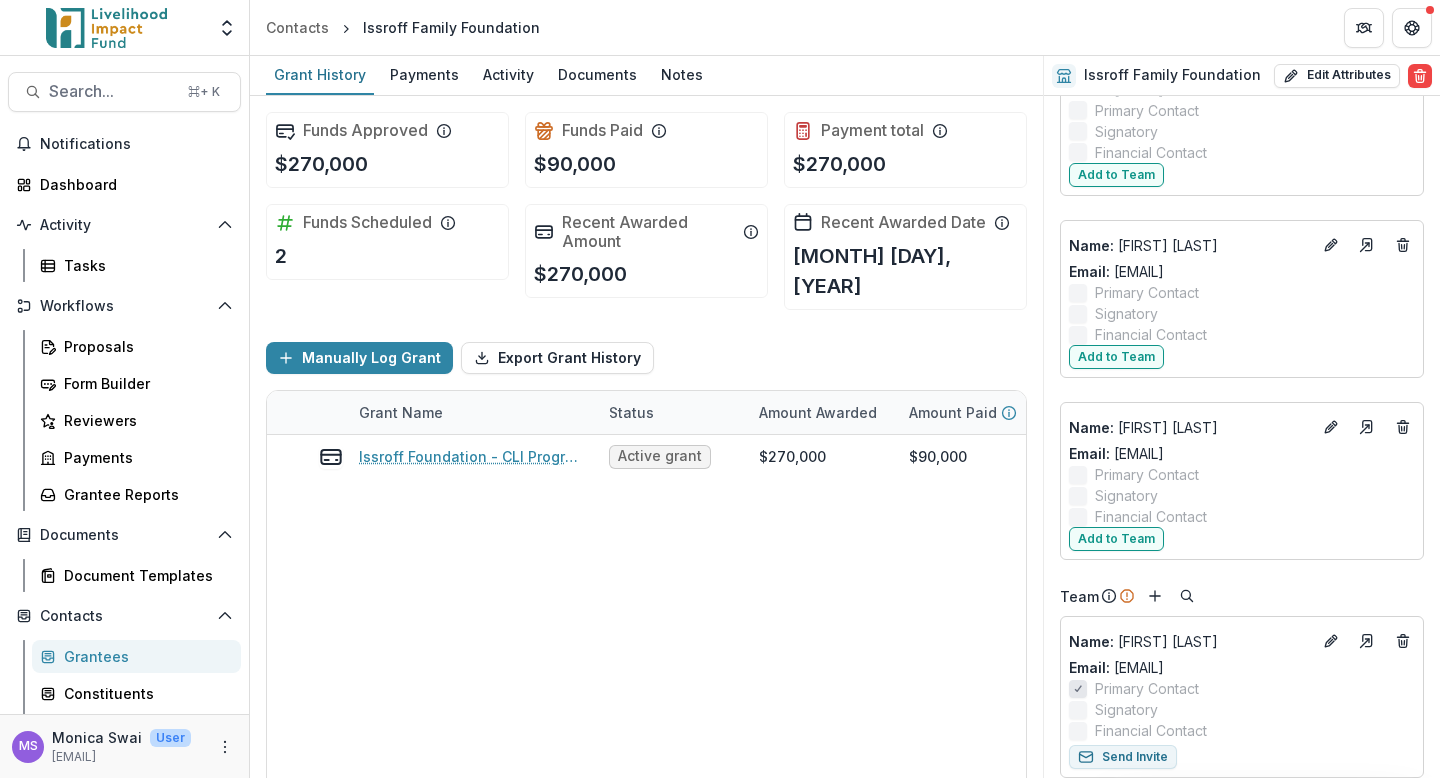 scroll, scrollTop: 2185, scrollLeft: 0, axis: vertical 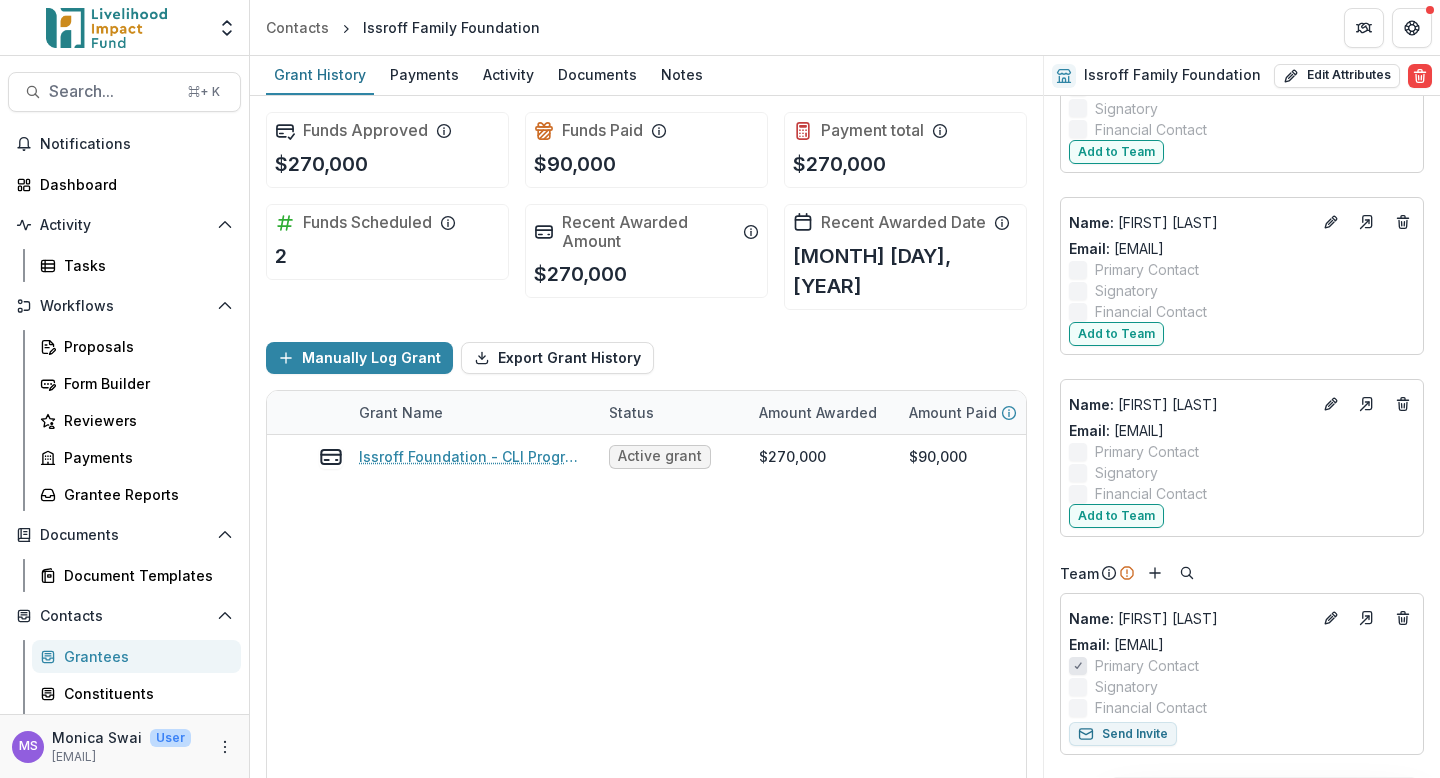 click on "[ORGANIZATION] - CLI Program [YEAR] Active grant $270,000 $90,000 Grant $270,000 [MONTH] [DAY], [YEAR] [MONTH] [DAY], [YEAR]" at bounding box center (982, 630) 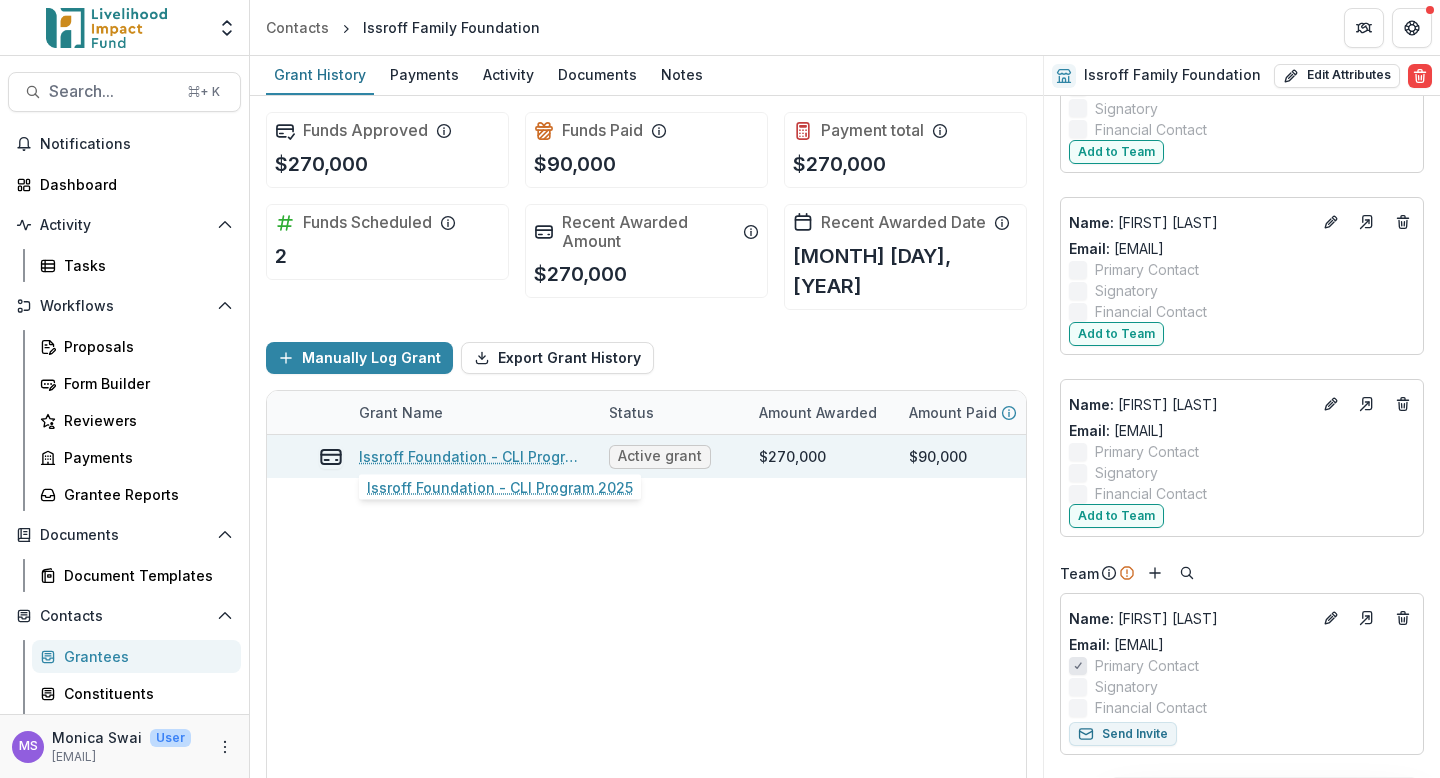 click on "Issroff Foundation - CLI Program 2025" at bounding box center [472, 456] 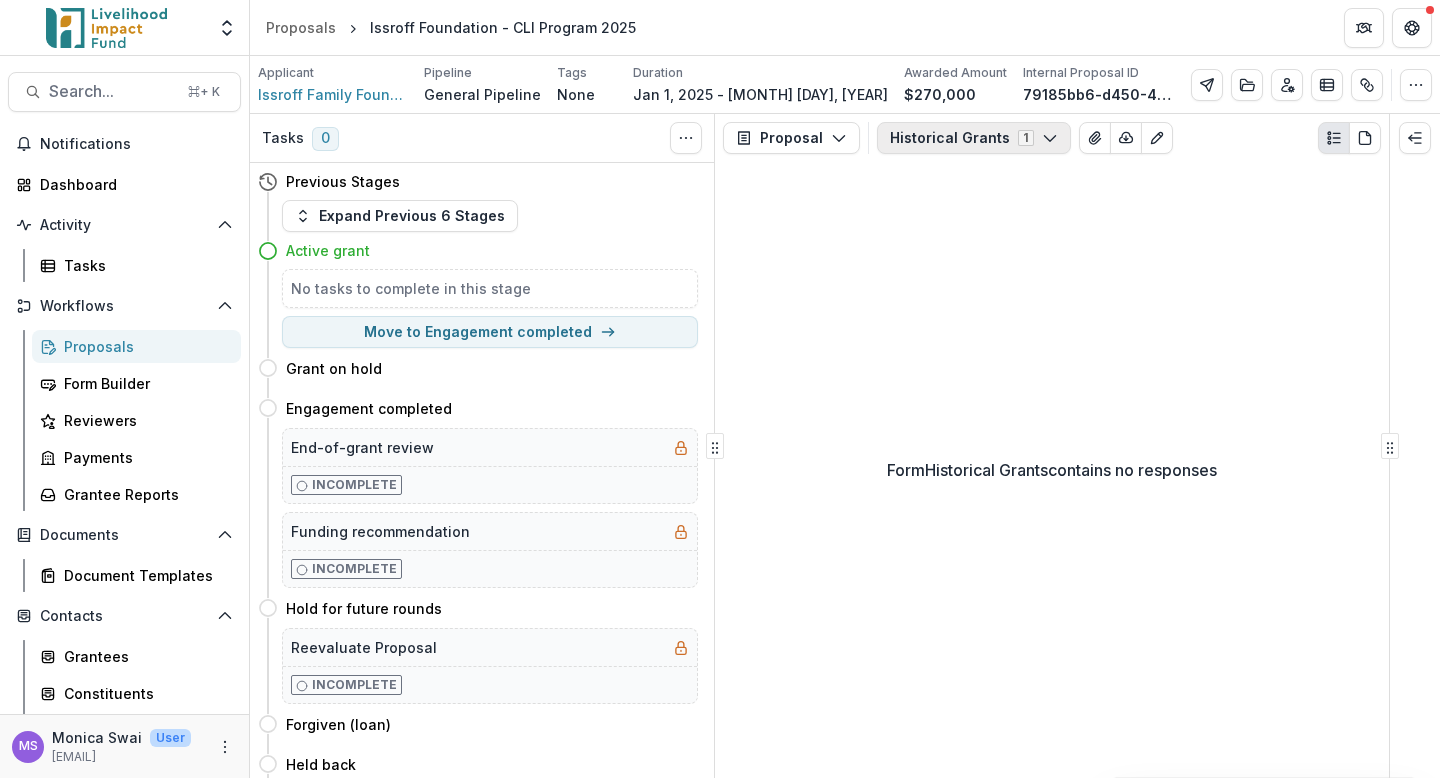 click 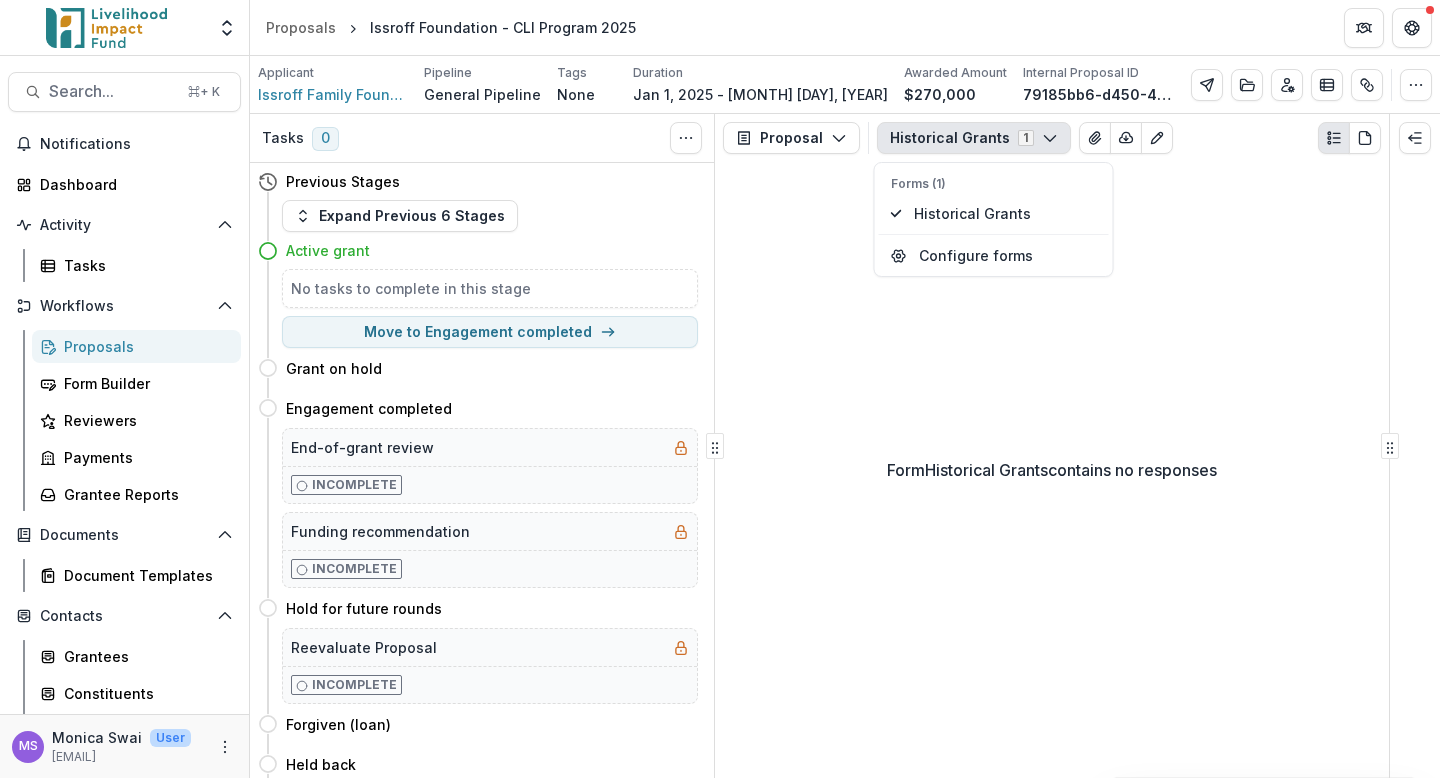 click on "Form  Historical Grants  contains no responses" at bounding box center (1052, 470) 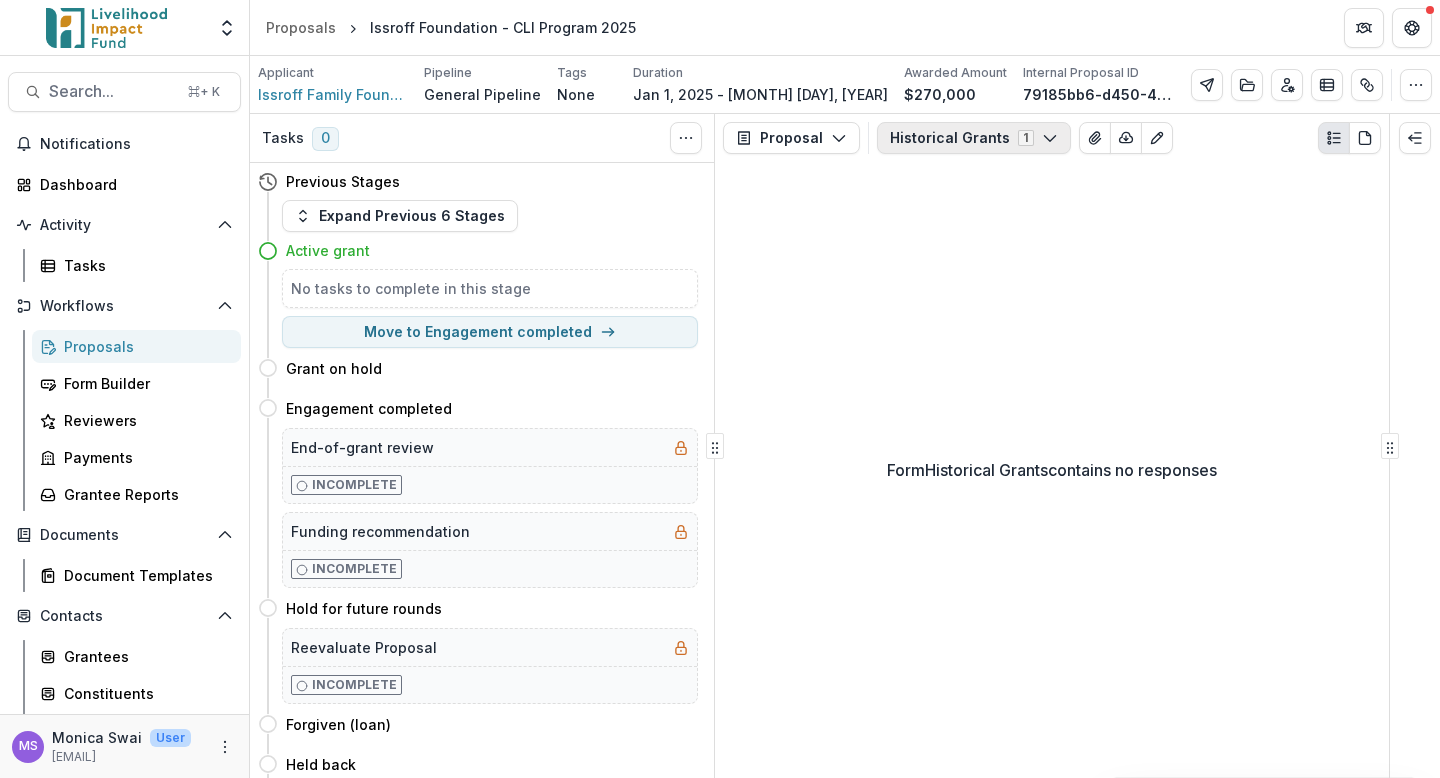 click 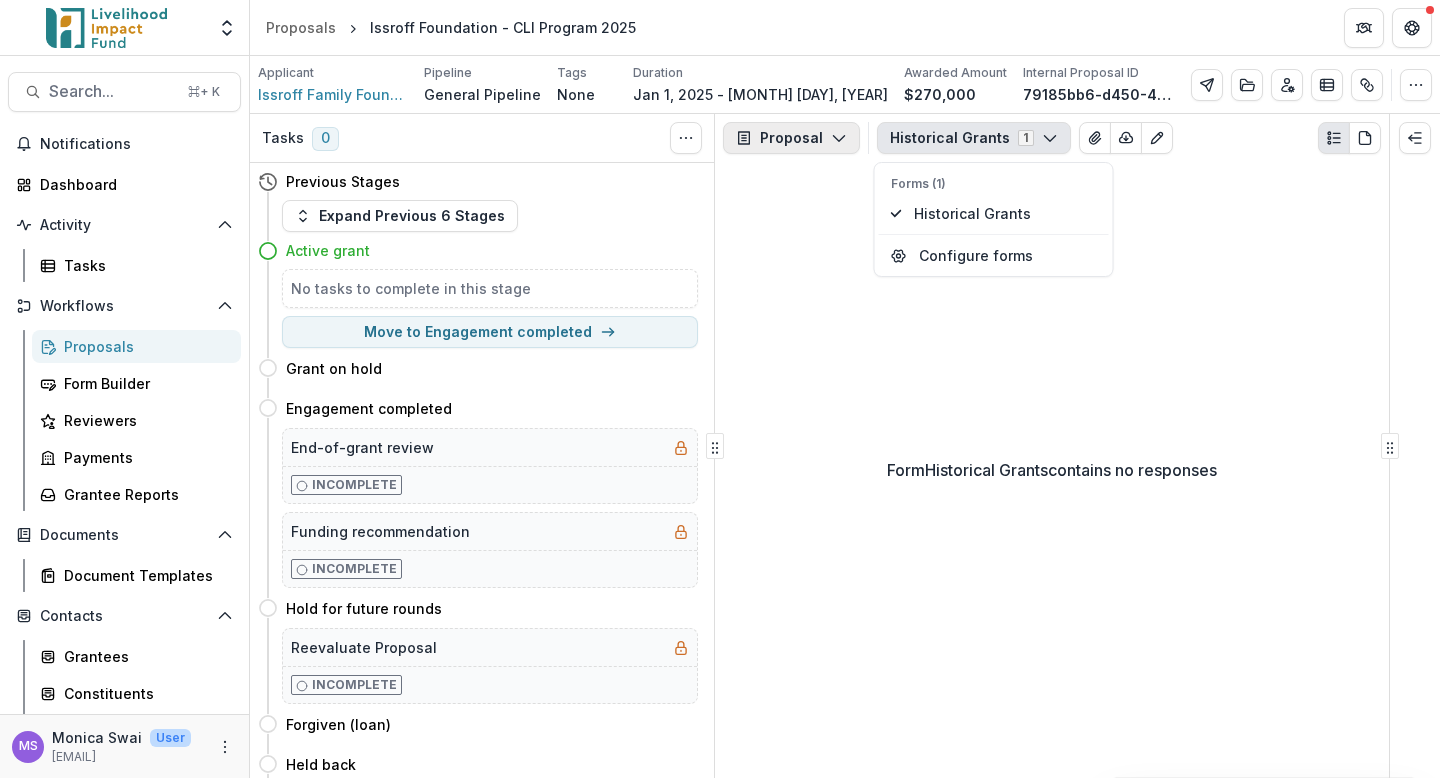 click 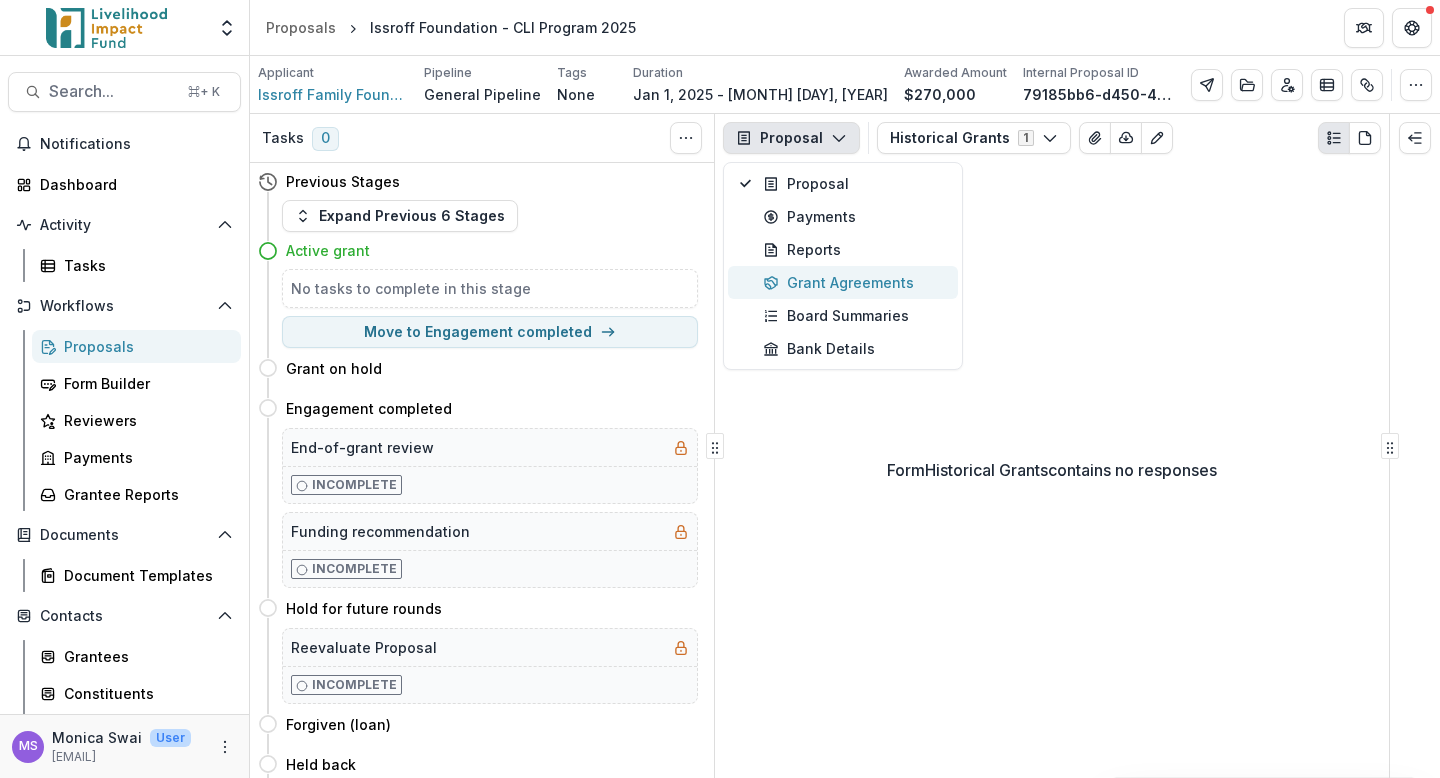 click on "Grant Agreements" at bounding box center [854, 282] 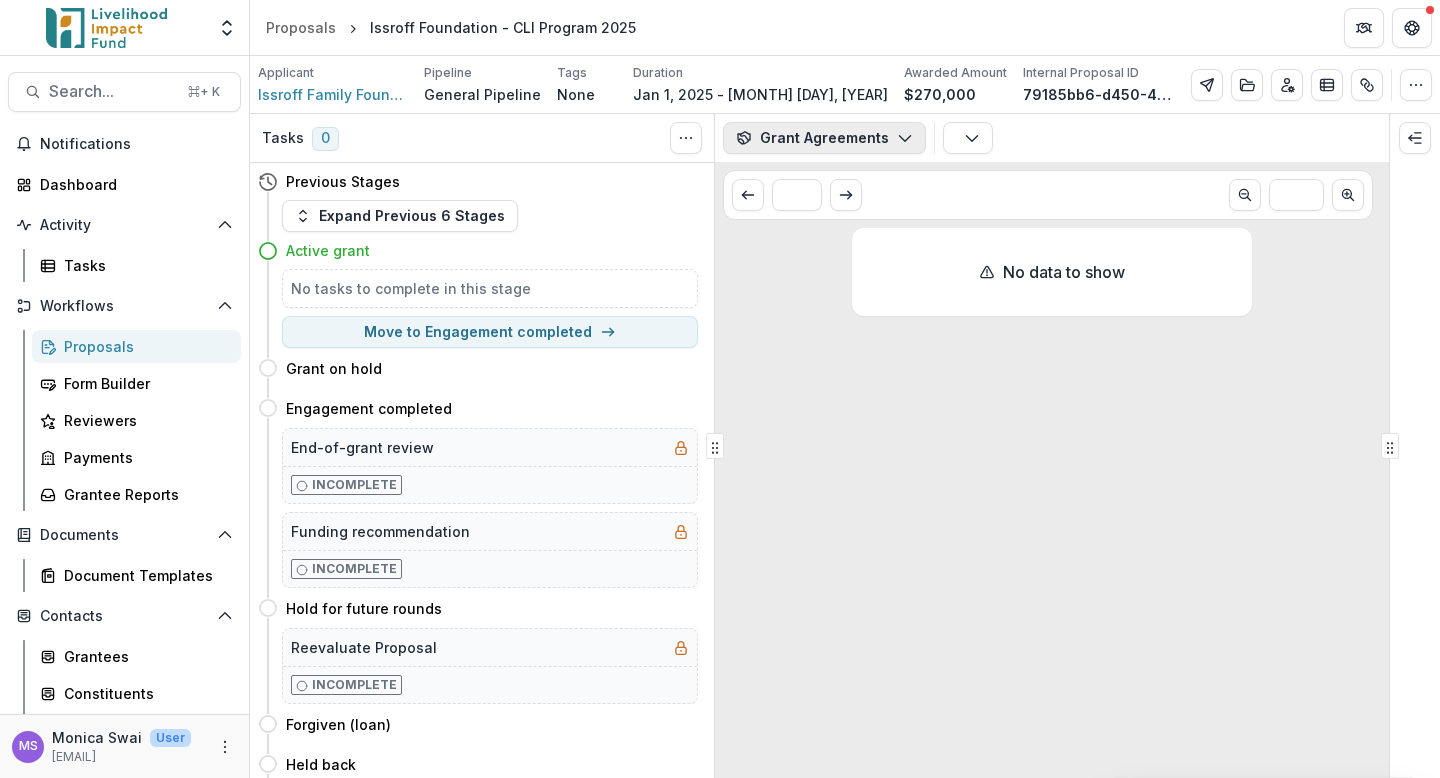 click 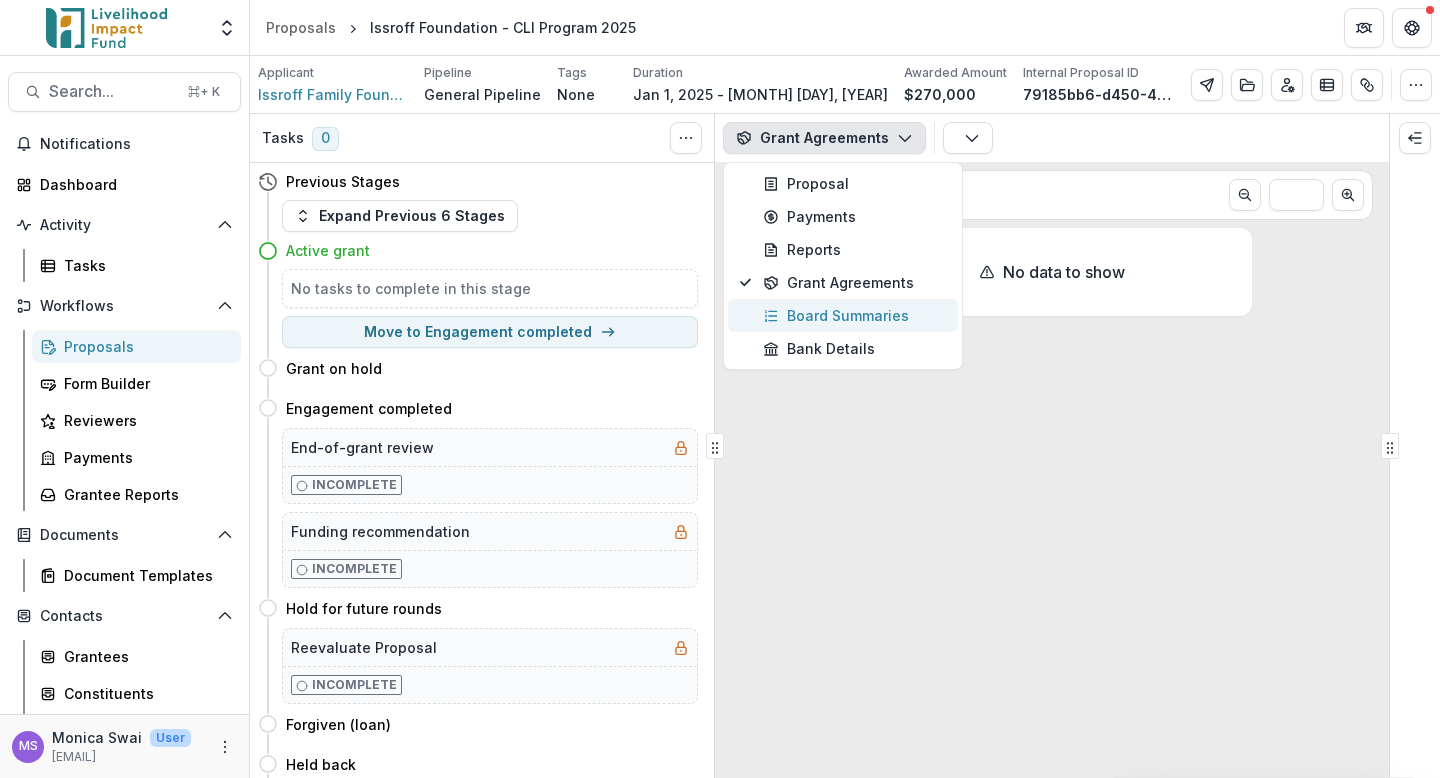 click on "Board Summaries" at bounding box center (854, 315) 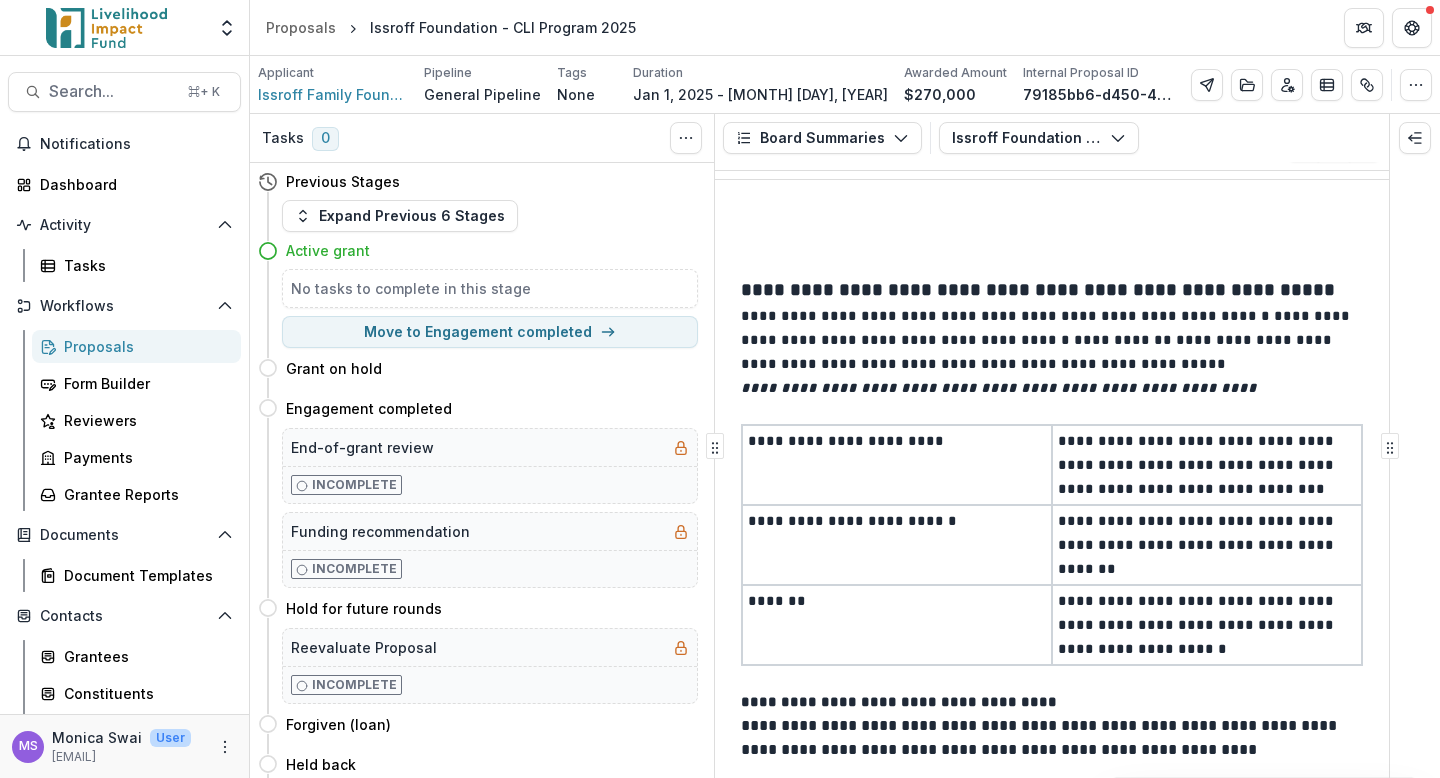scroll, scrollTop: 0, scrollLeft: 0, axis: both 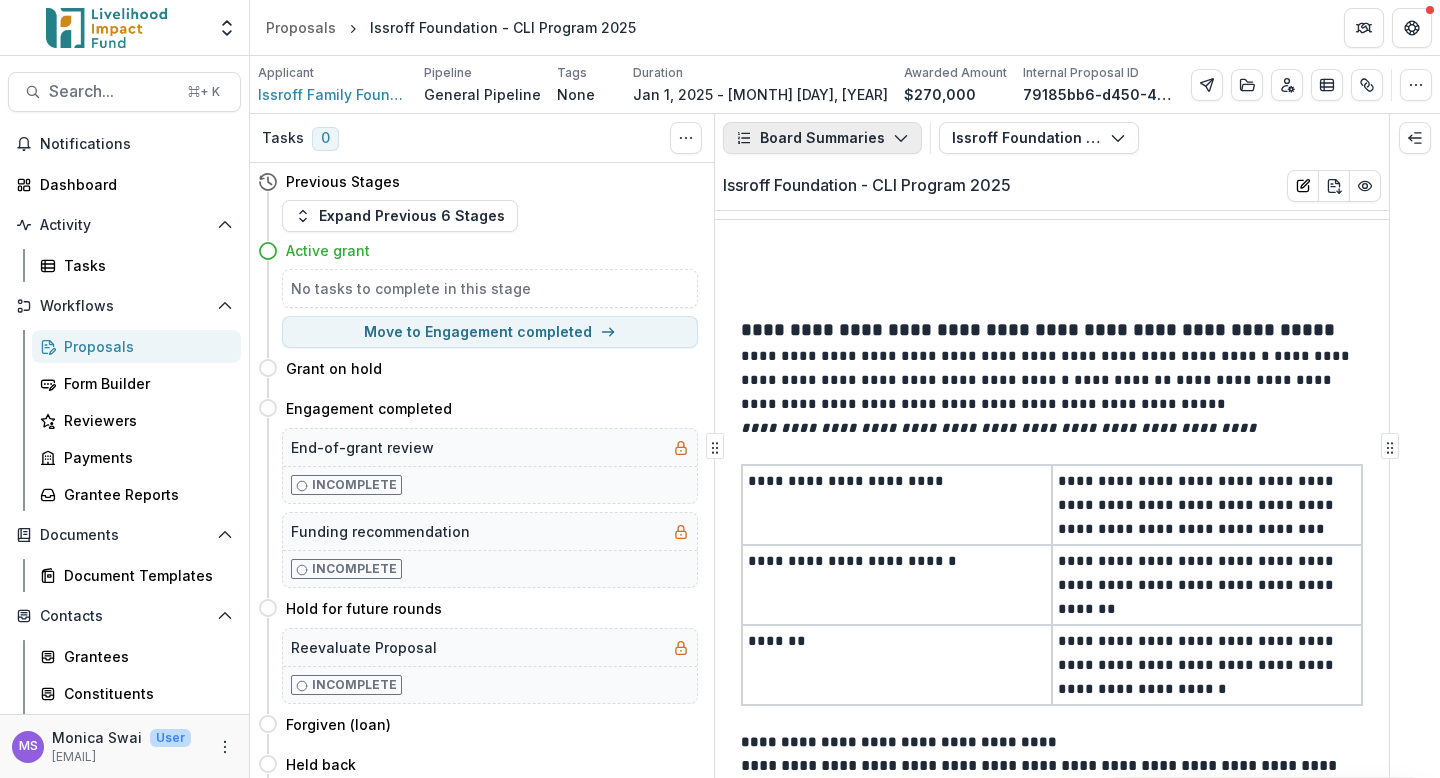 click 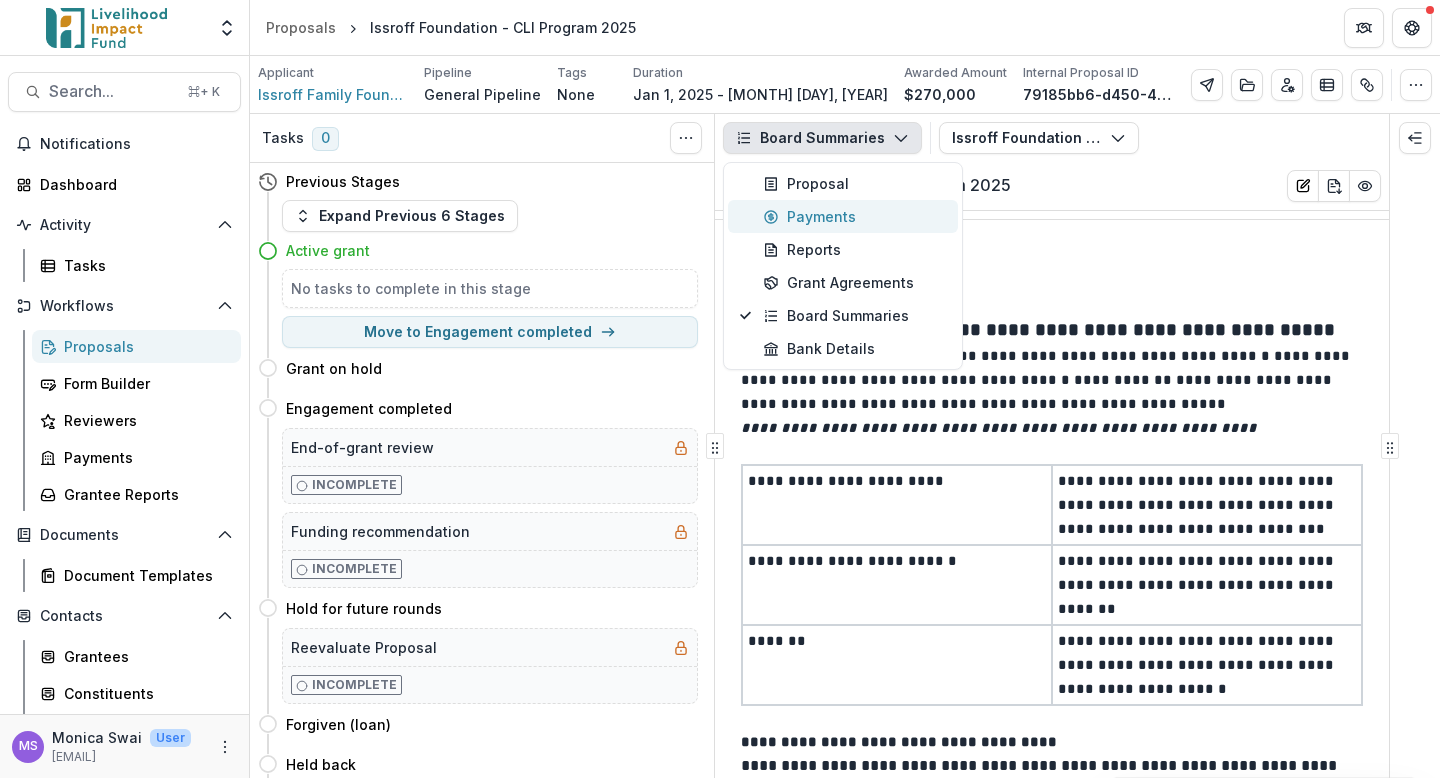 click on "Payments" at bounding box center (854, 216) 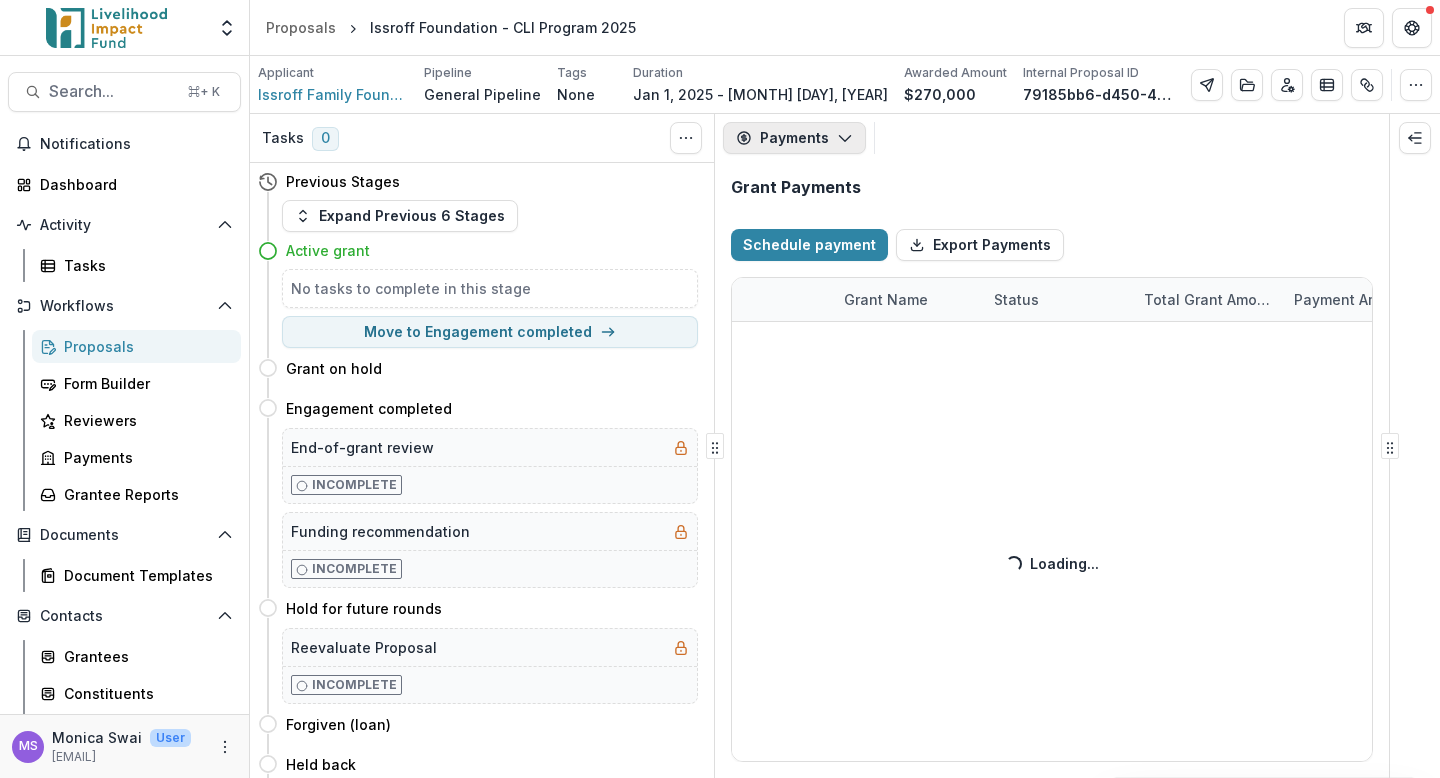 select on "****" 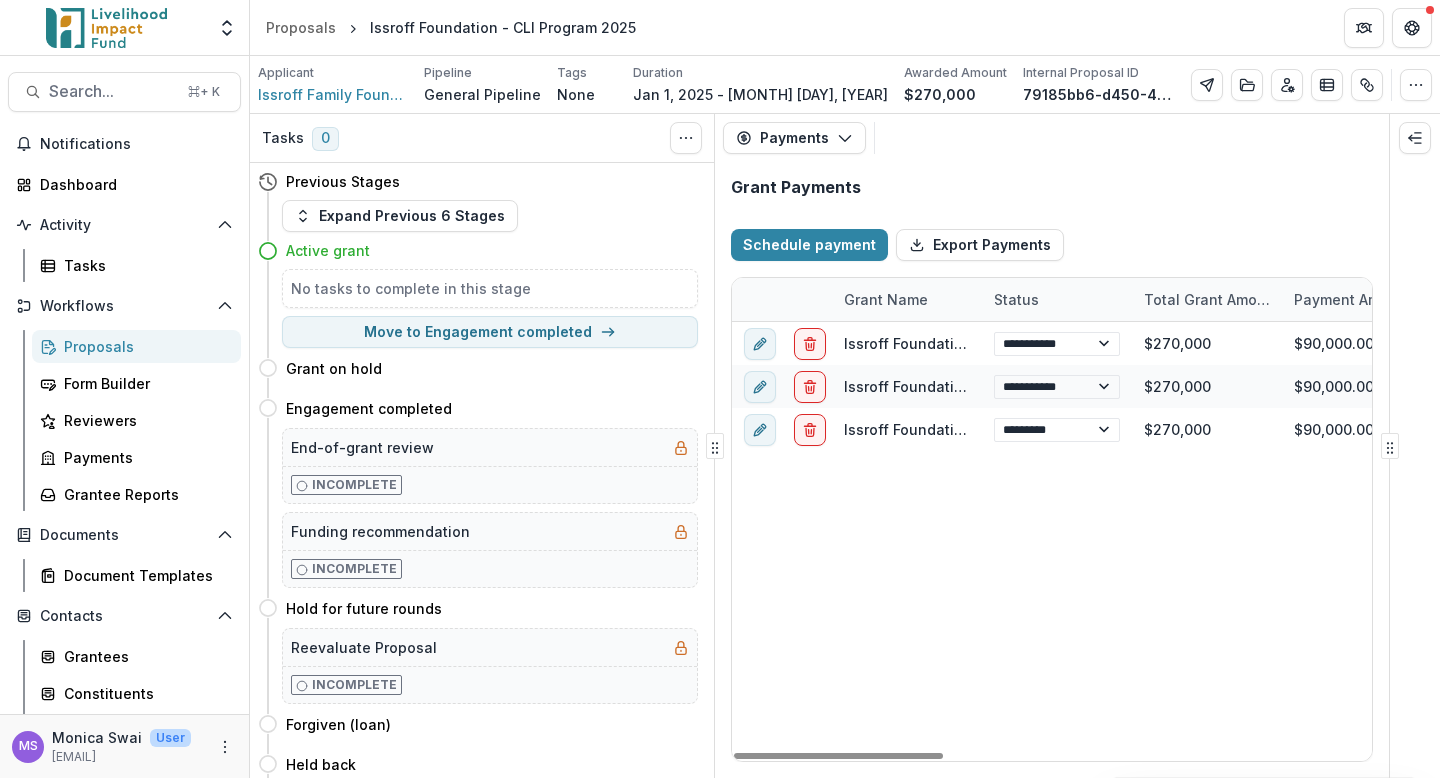 click on "**********" at bounding box center (1707, 541) 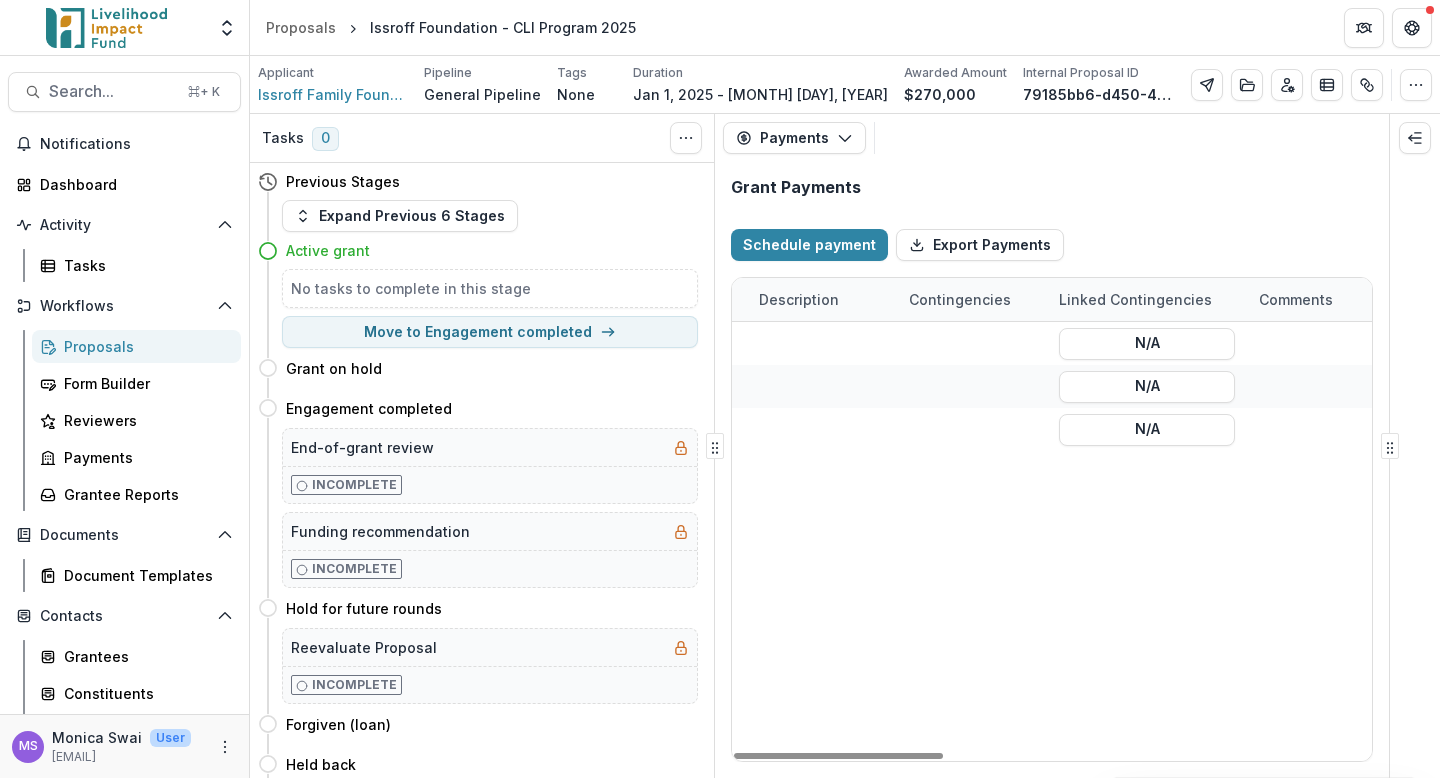 scroll, scrollTop: 0, scrollLeft: 1310, axis: horizontal 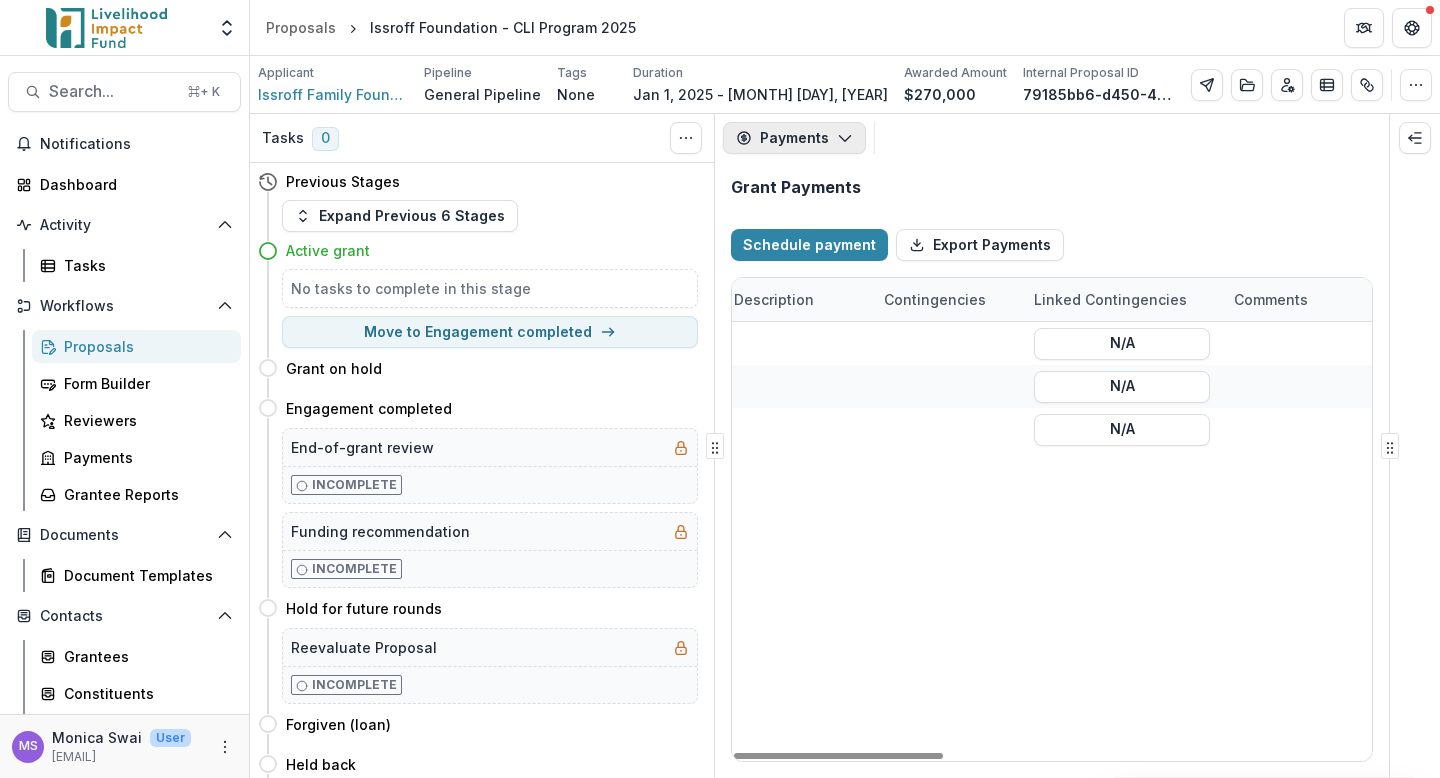 click 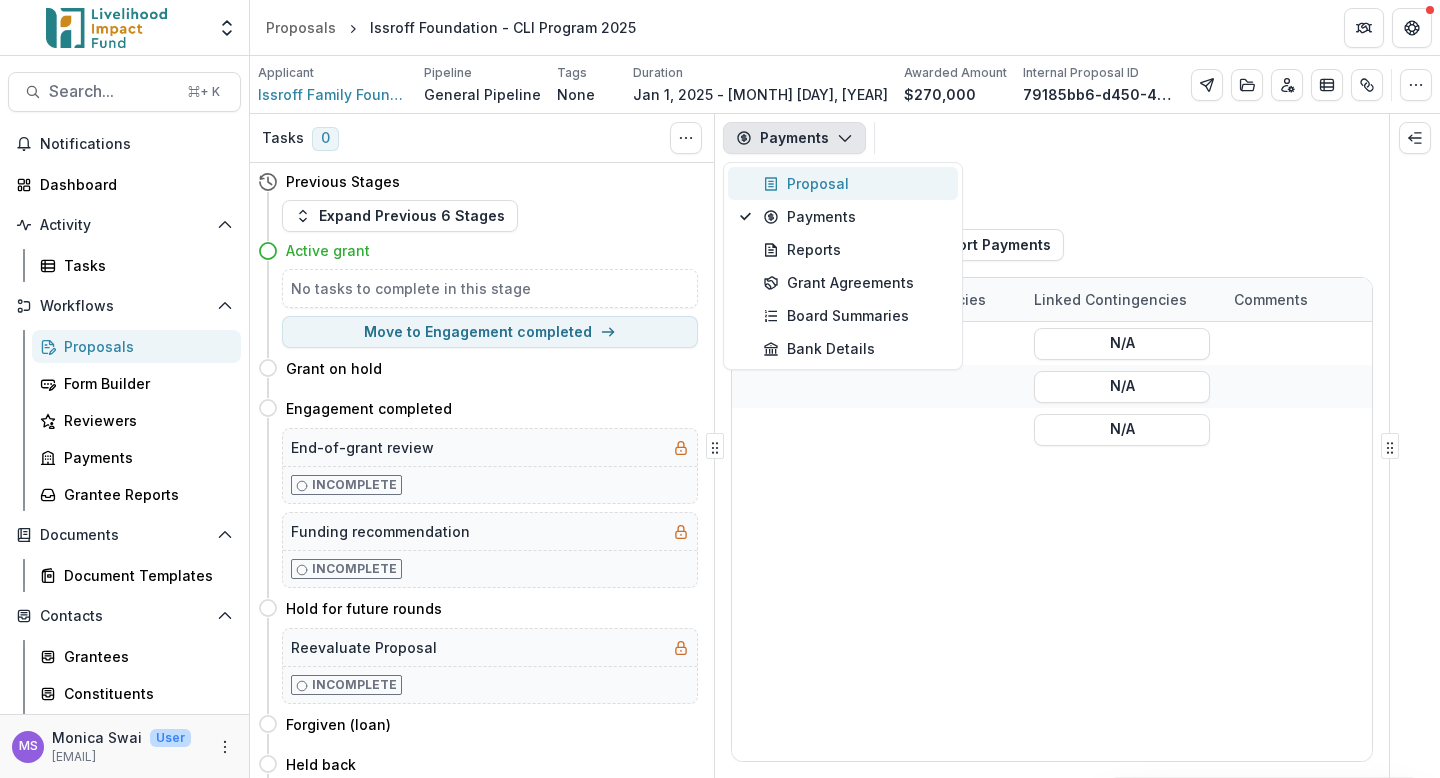 click on "Proposal" at bounding box center (854, 183) 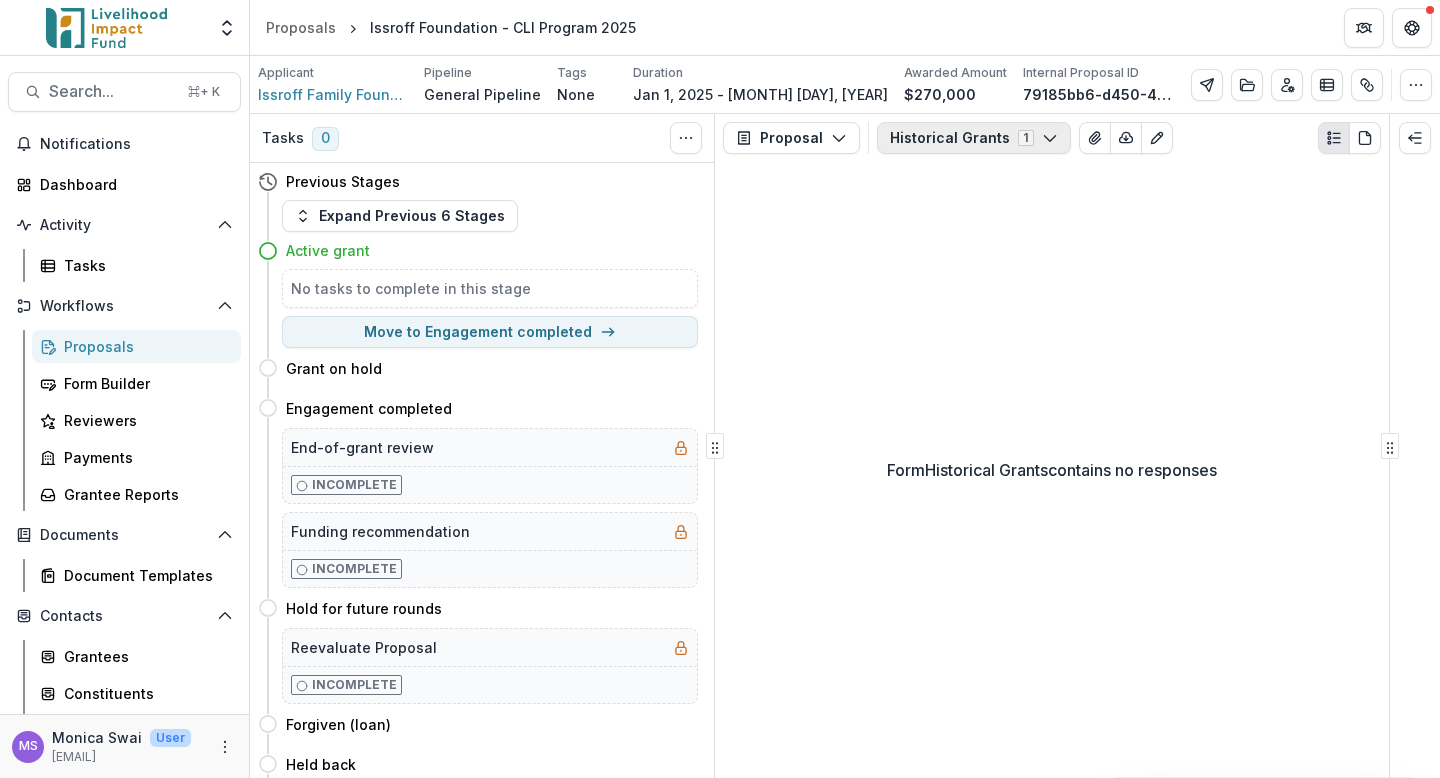 click on "Historical Grants 1" at bounding box center [974, 138] 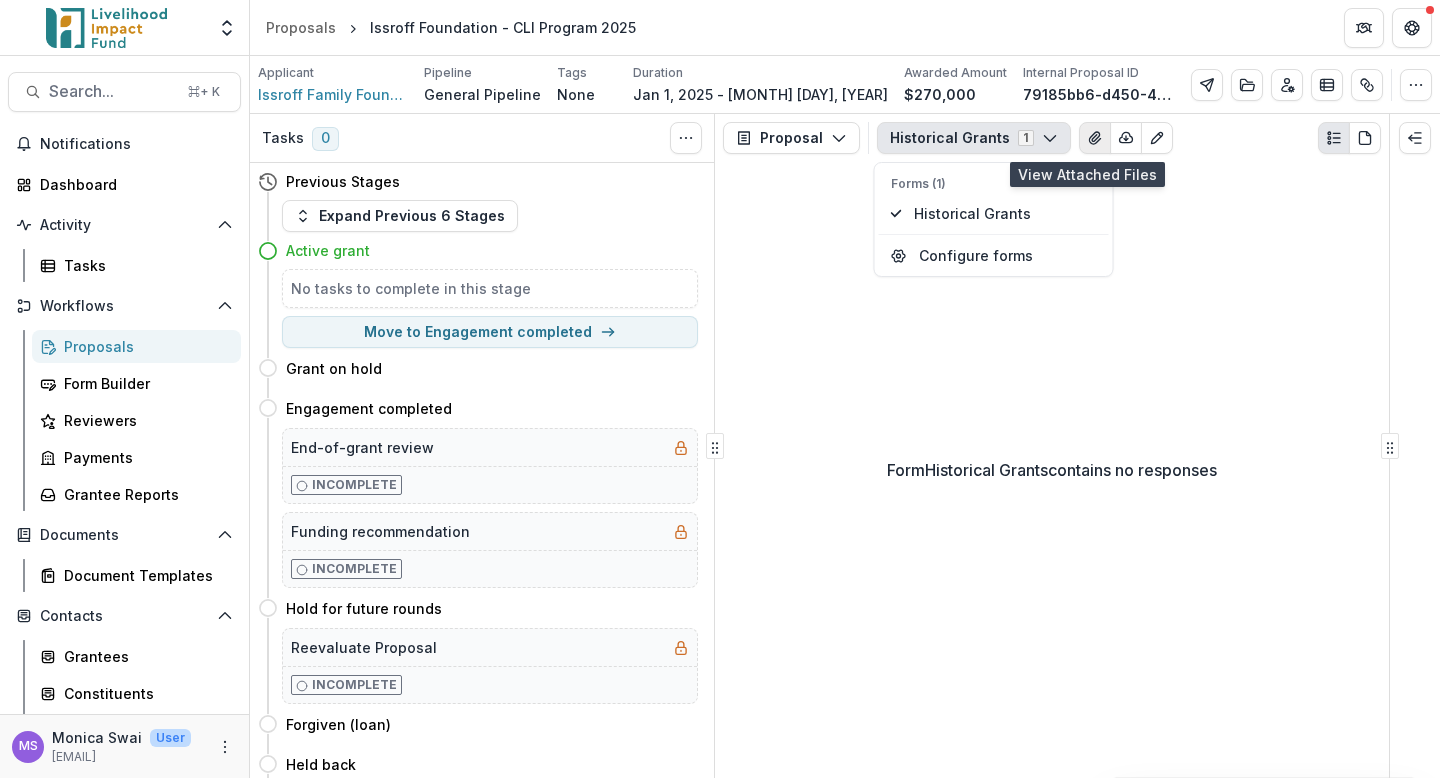 click 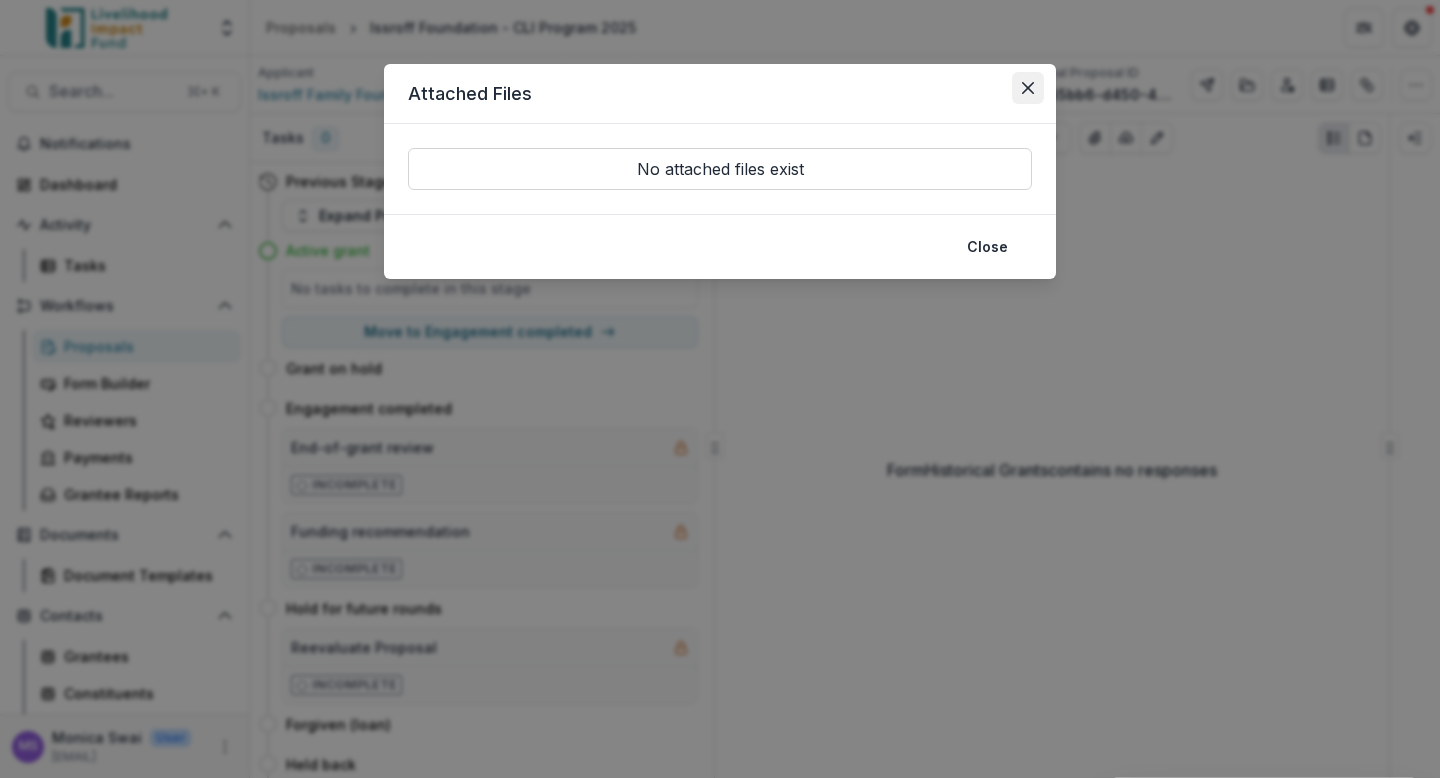 click 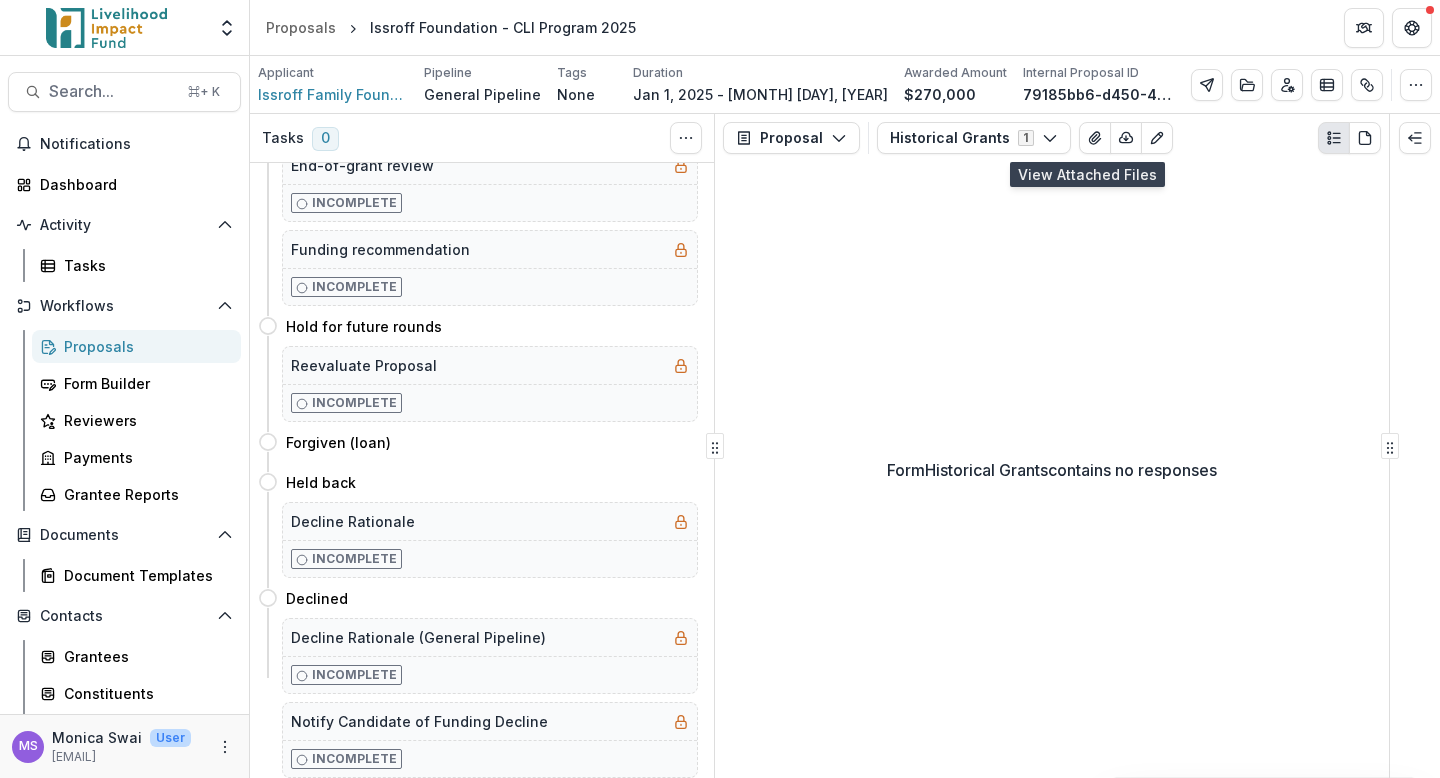 scroll, scrollTop: 0, scrollLeft: 0, axis: both 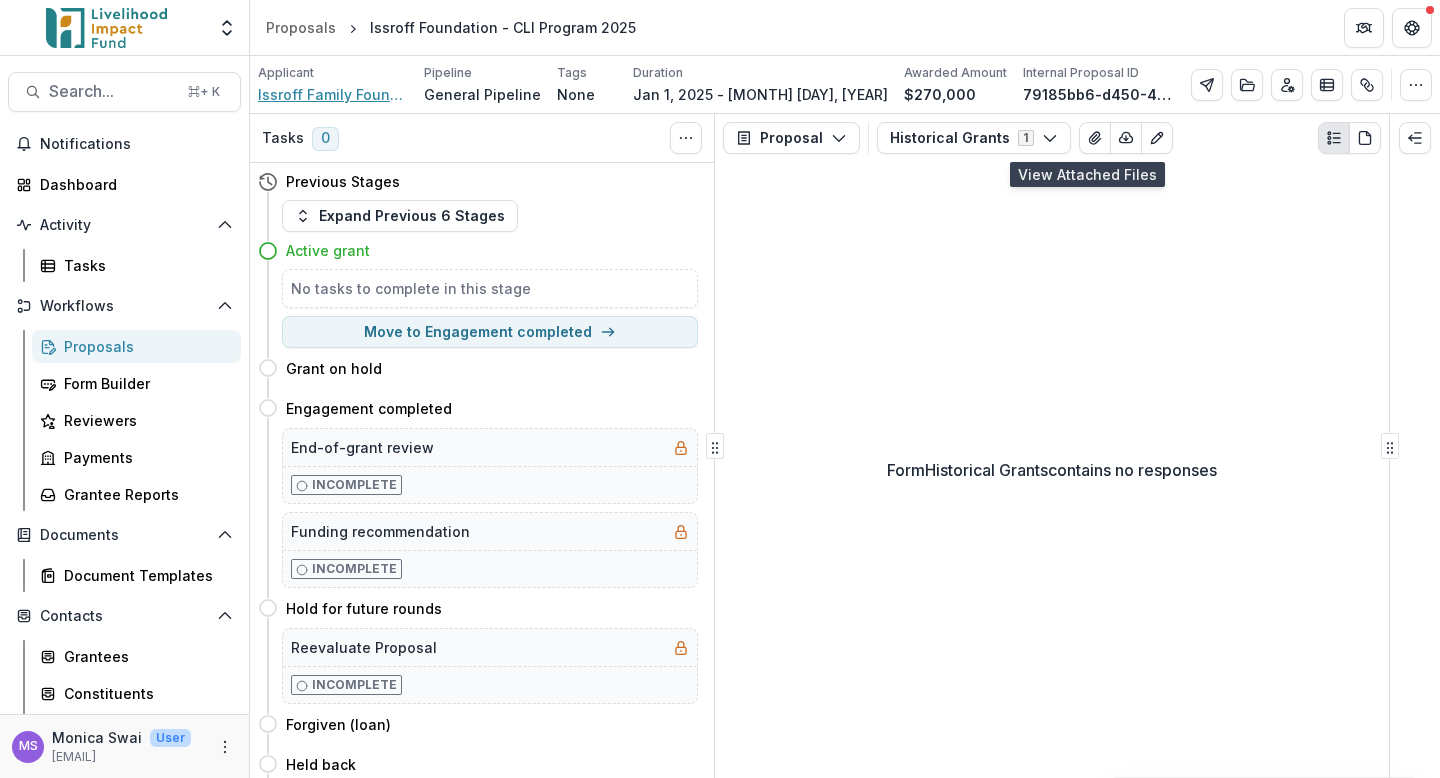 click on "Issroff Family Foundation" at bounding box center [333, 94] 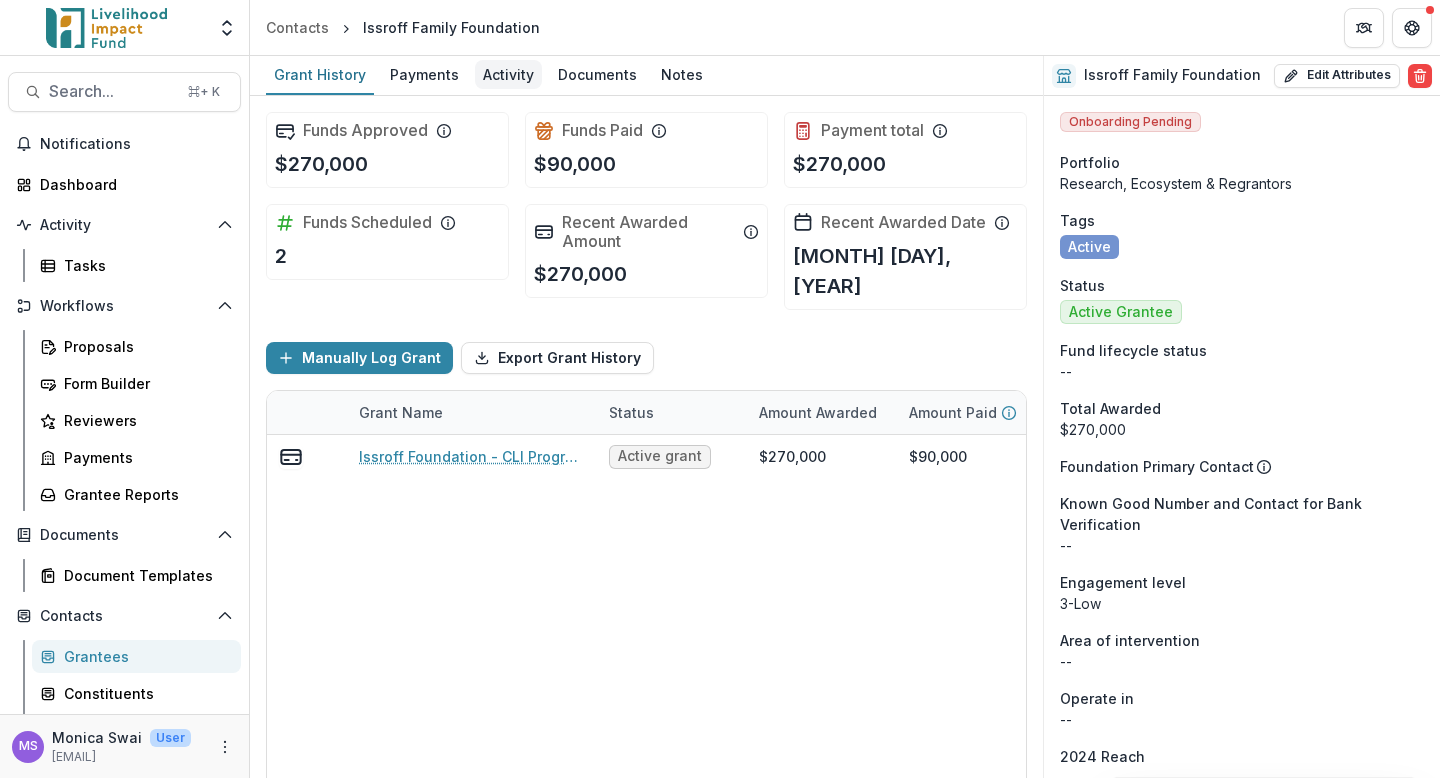 click on "Activity" at bounding box center (508, 74) 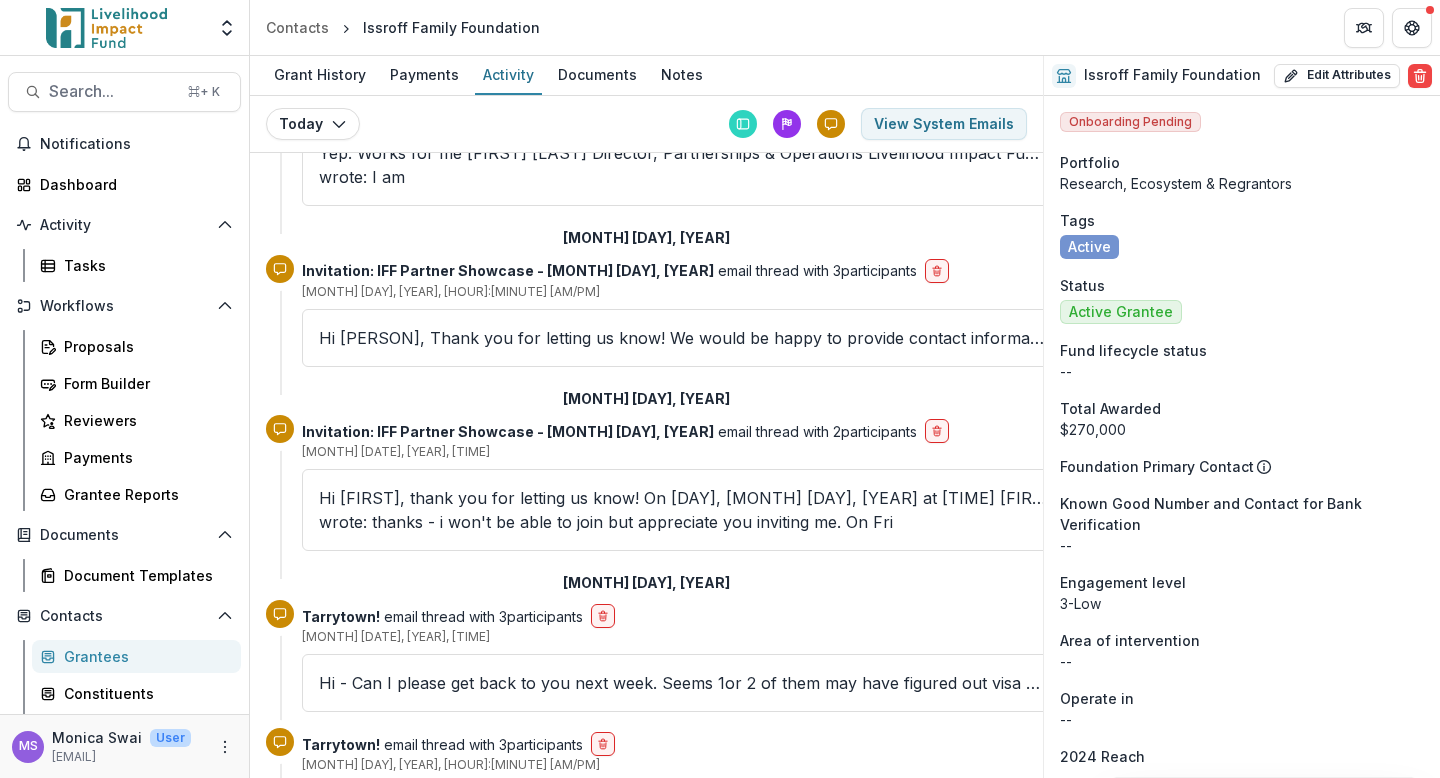 scroll, scrollTop: 14965, scrollLeft: 0, axis: vertical 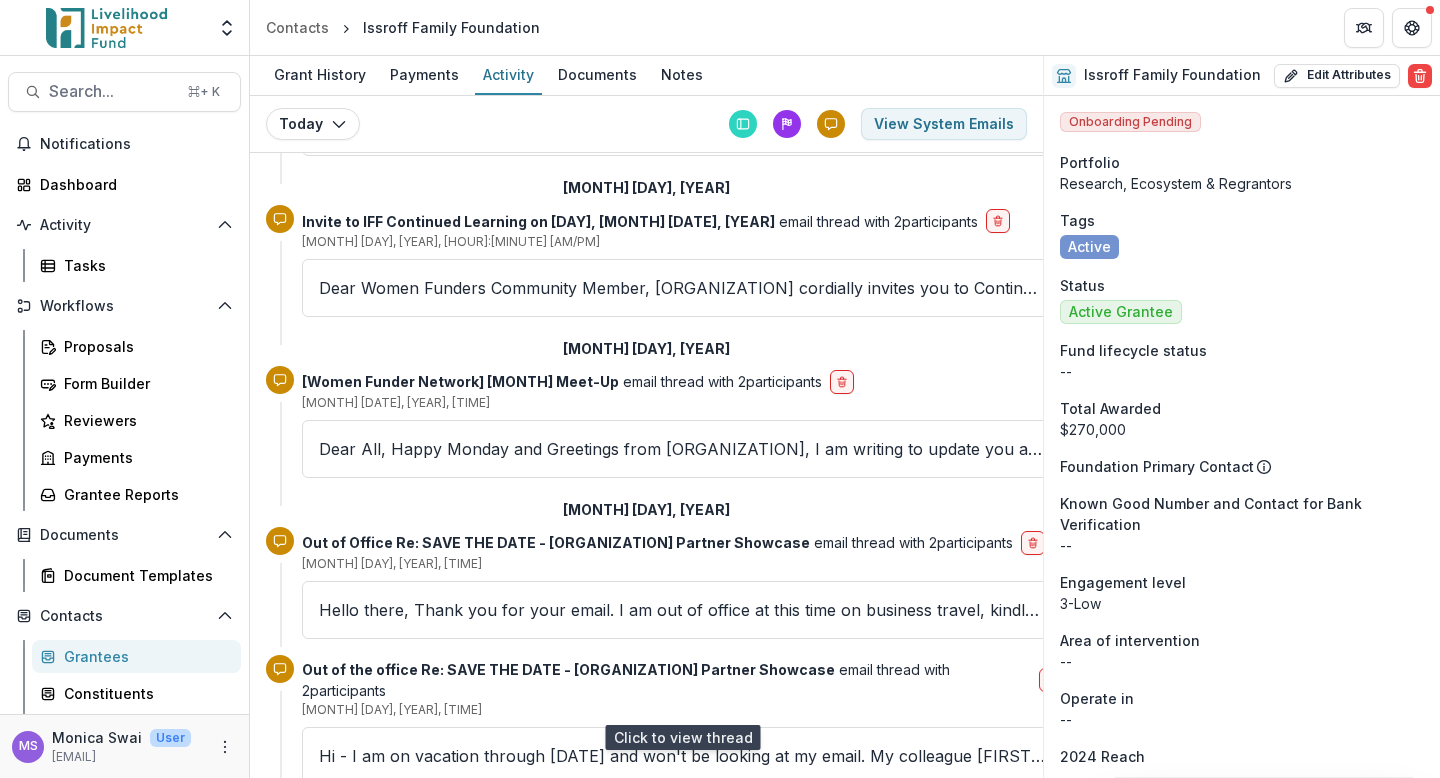 click on "We hope you can join us! Formal invite to follow. Best, IFF Team -- [FIRST] [LAST] Issroff Family Foundation [NUMBER] [STREET] [CITY], [STATE] [POSTAL CODE] [EMAIL] www.issroff.org --" at bounding box center (682, 1012) 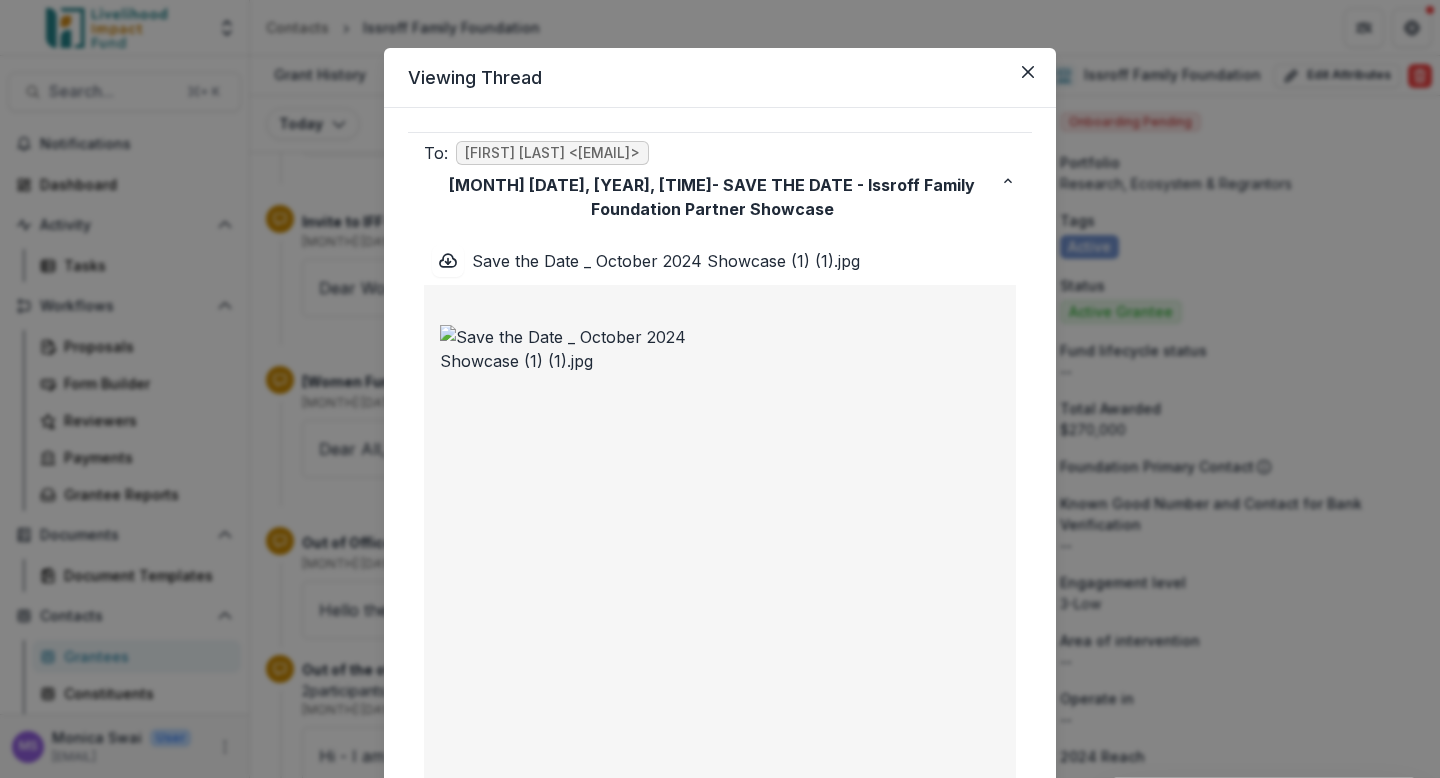 scroll, scrollTop: 0, scrollLeft: 0, axis: both 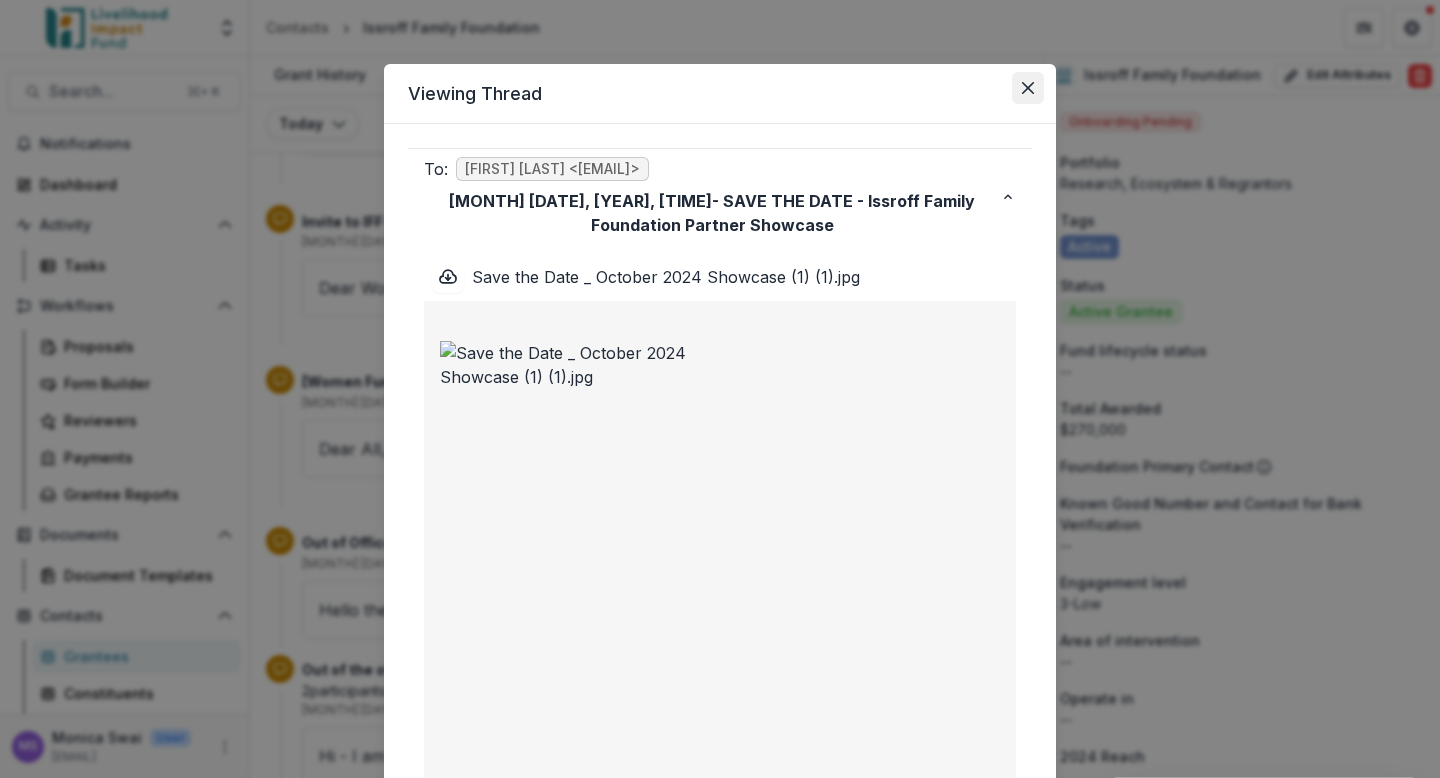 click 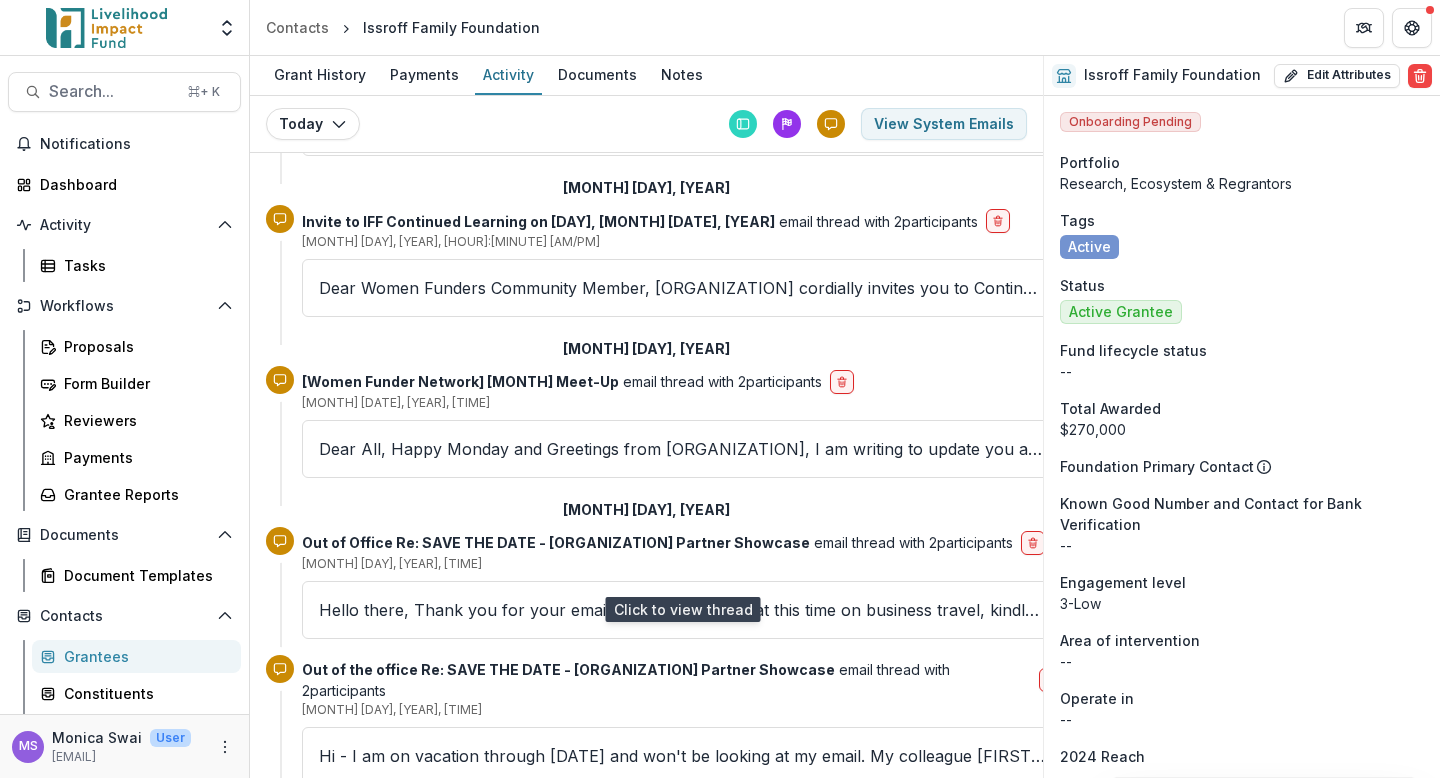 click on "We hope you can join us! Formal invite to follow. Best, IFF Team -- [FIRST] [LAST] Issroff Family Foundation [NUMBER] [STREET] [CITY], [STATE] [POSTAL CODE] [EMAIL] www.issroff.org --" at bounding box center [682, 884] 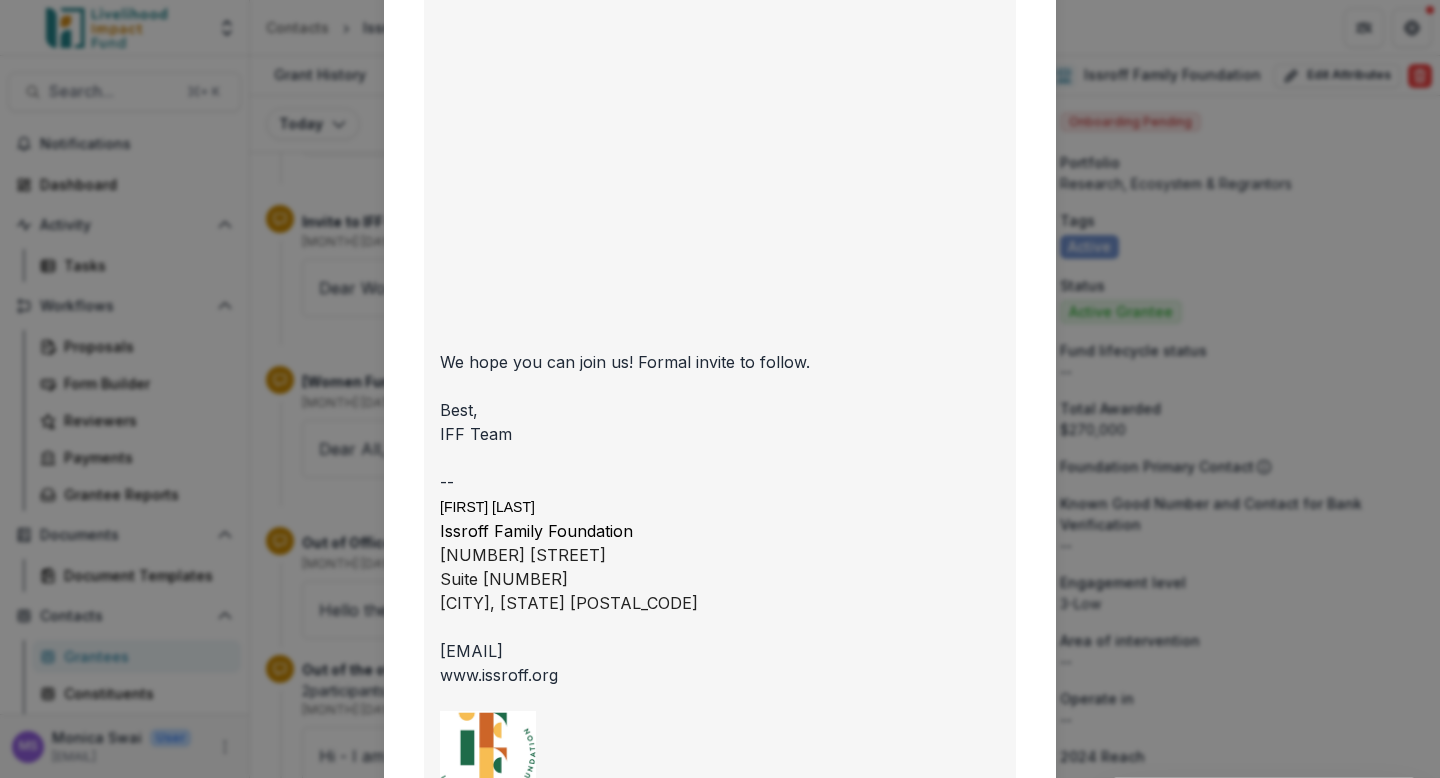 scroll, scrollTop: 0, scrollLeft: 0, axis: both 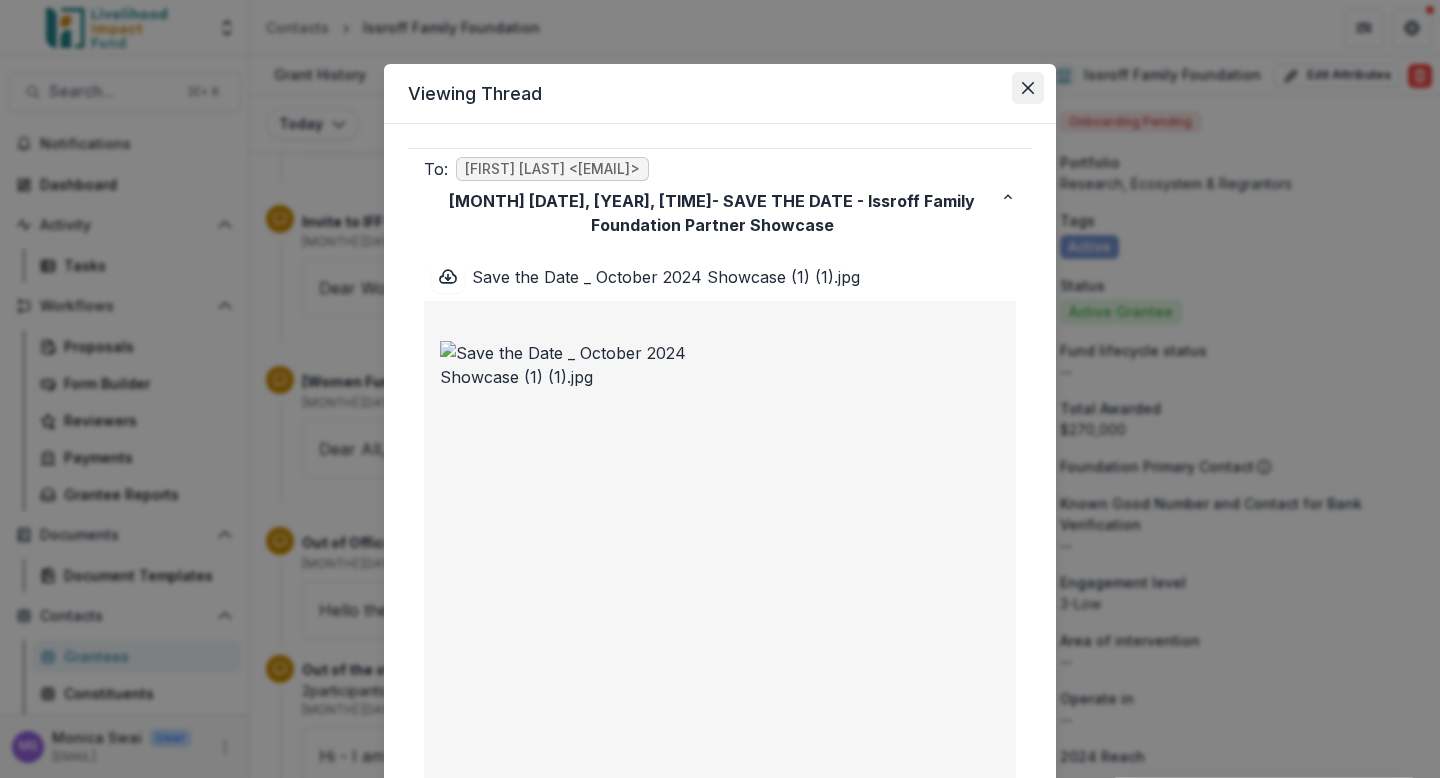 click 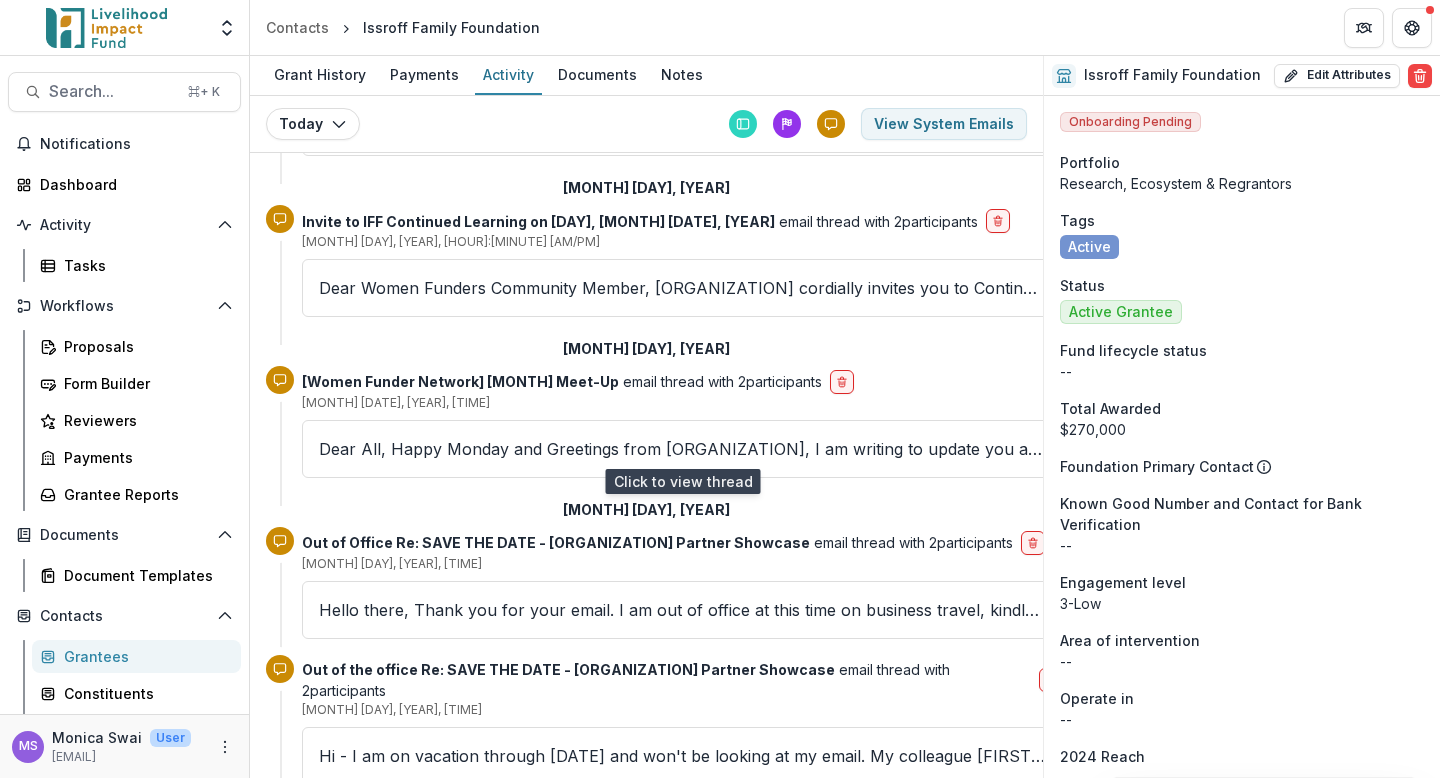 click on "Hi - I am on vacation through [DATE] and won't be looking at my email. My colleague [FIRST] is based in [LOCATION] with me and is town so feel free to email her ([EMAIL]) if it would" at bounding box center (682, 756) 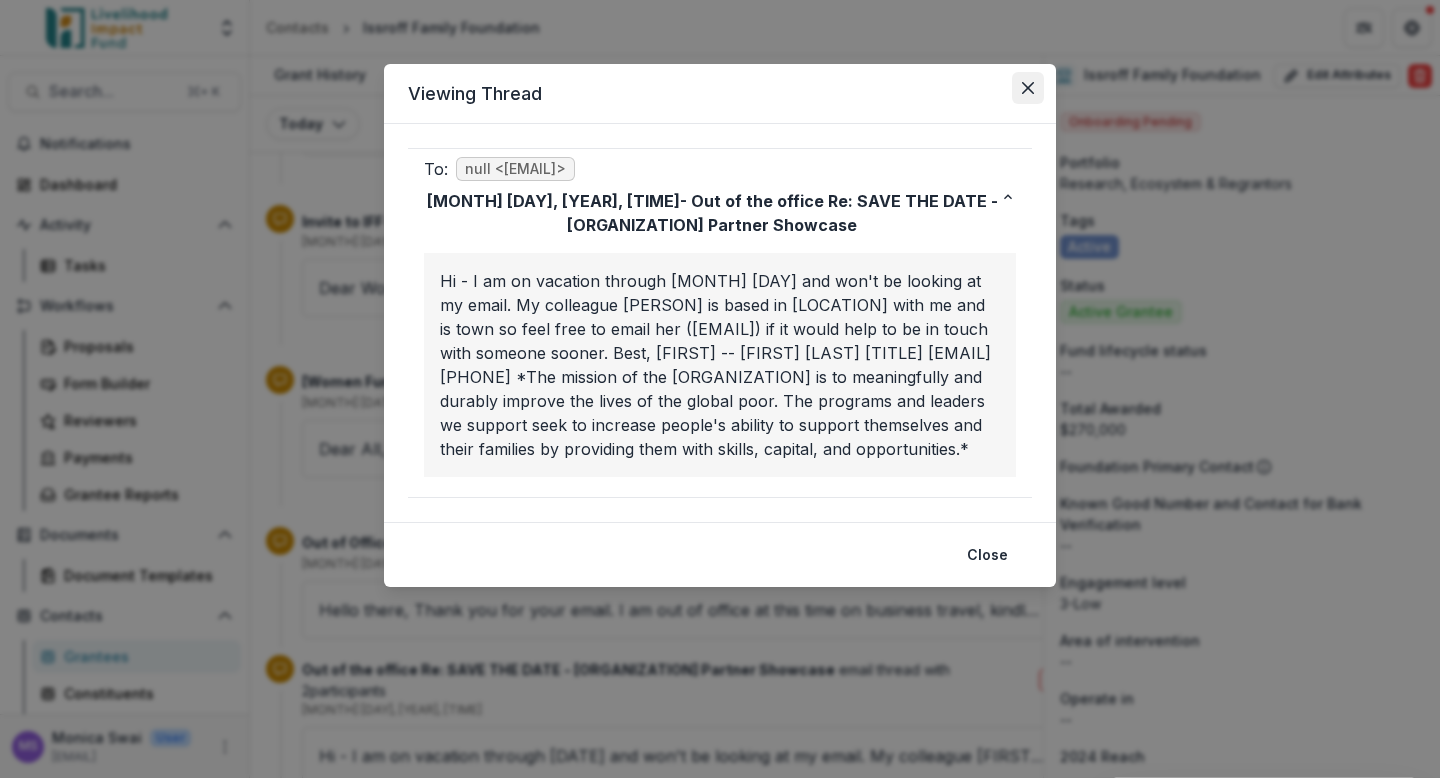 click 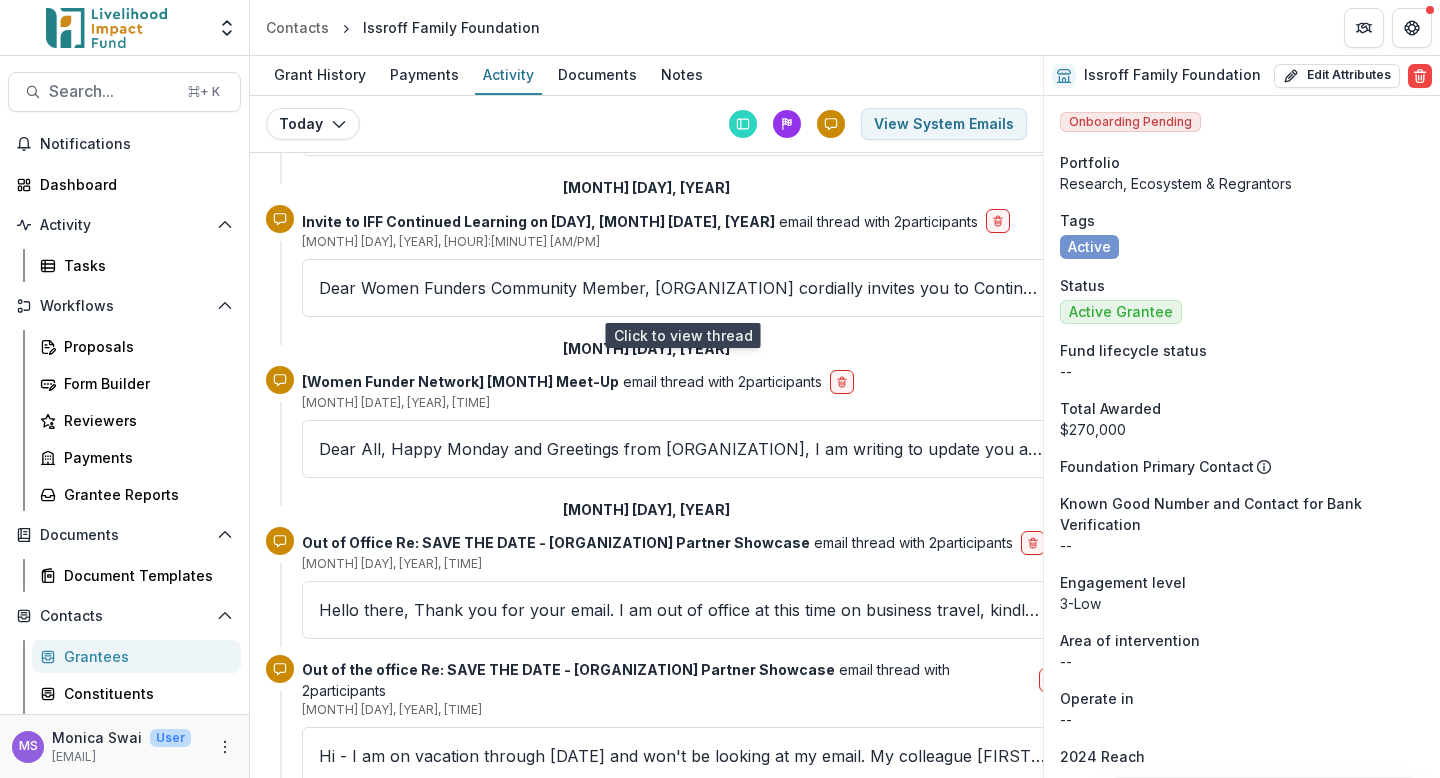 click on "Hello there, Thank you for your email. I am out of office at this time on business travel, kindly expect a response to your email after the 31st [MONTH] [YEAR] when I return. Thank you for your patience." at bounding box center [682, 610] 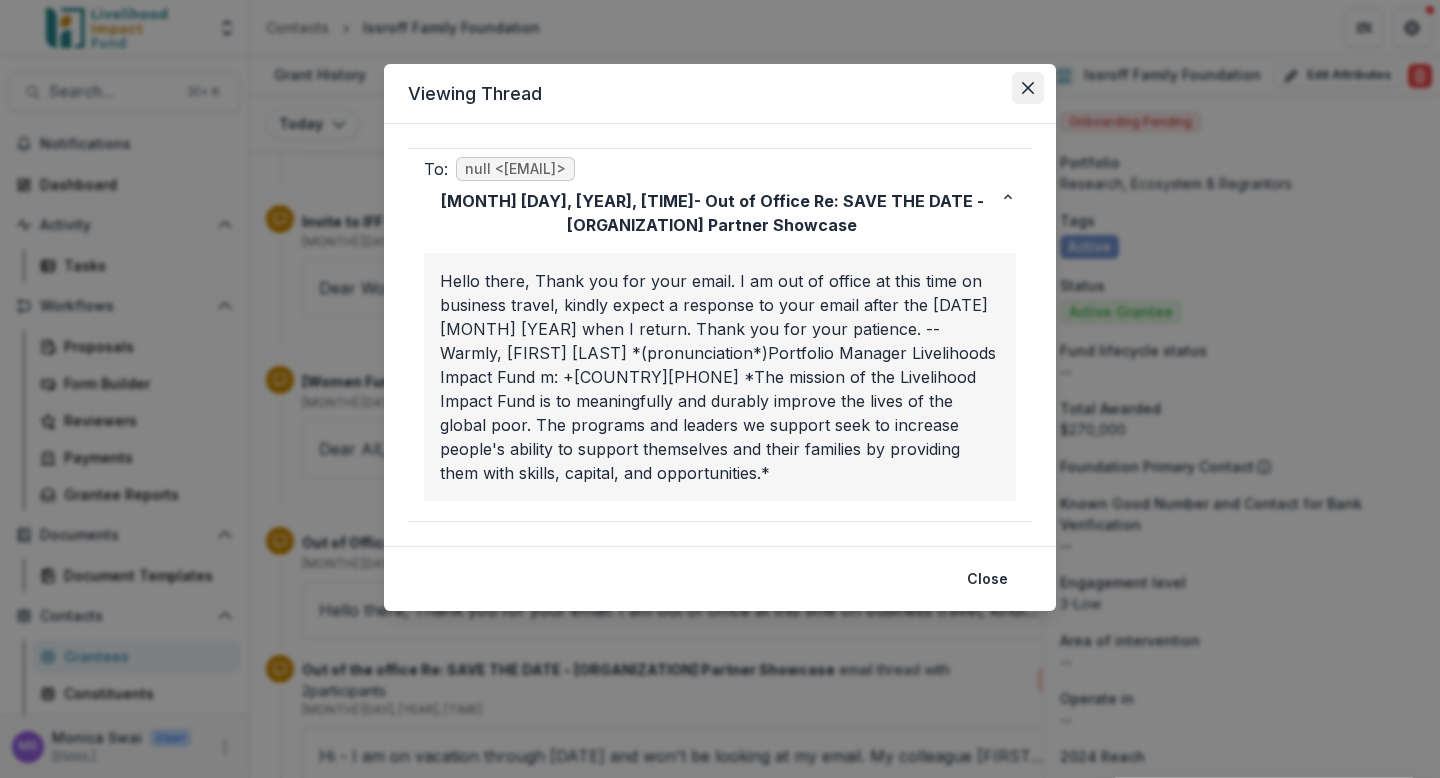 click at bounding box center (1028, 88) 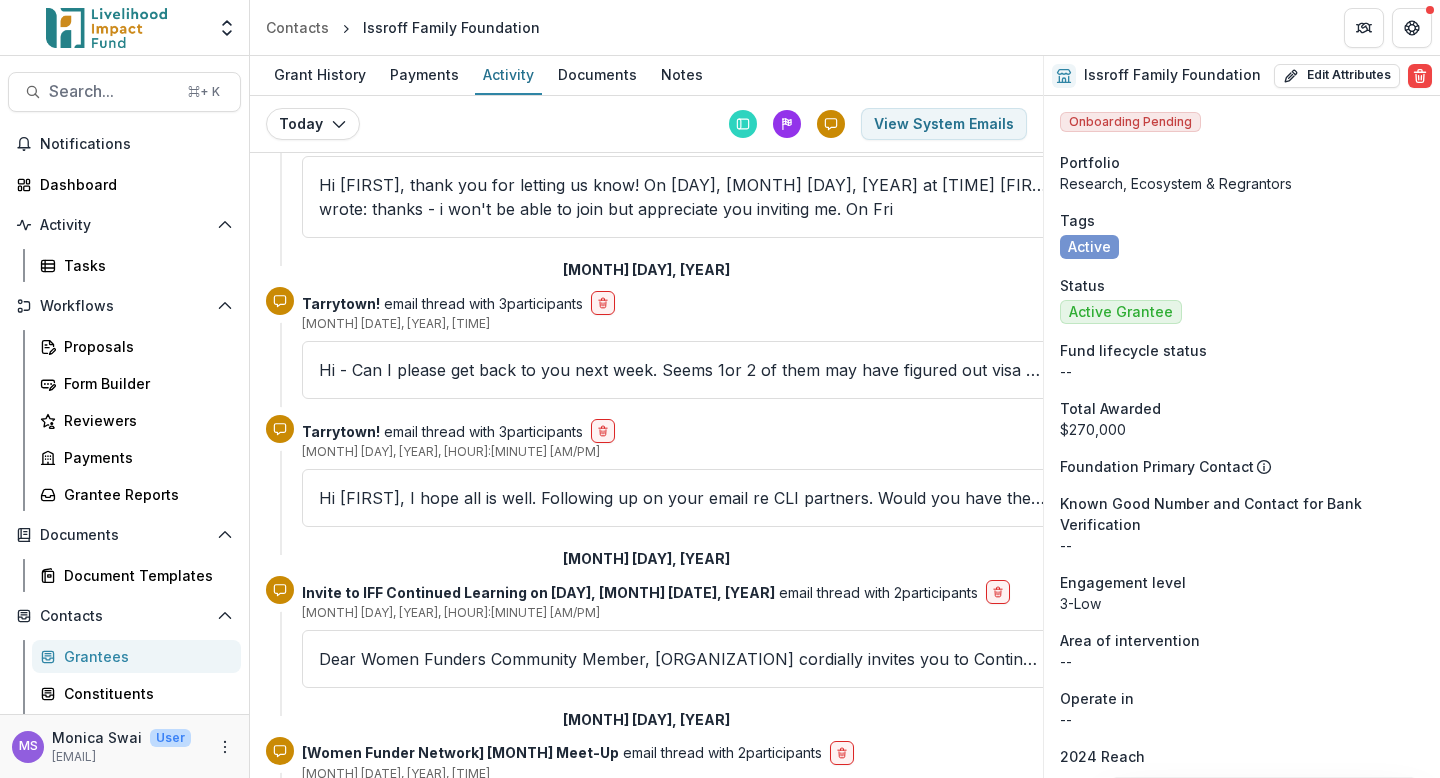 scroll, scrollTop: 14576, scrollLeft: 0, axis: vertical 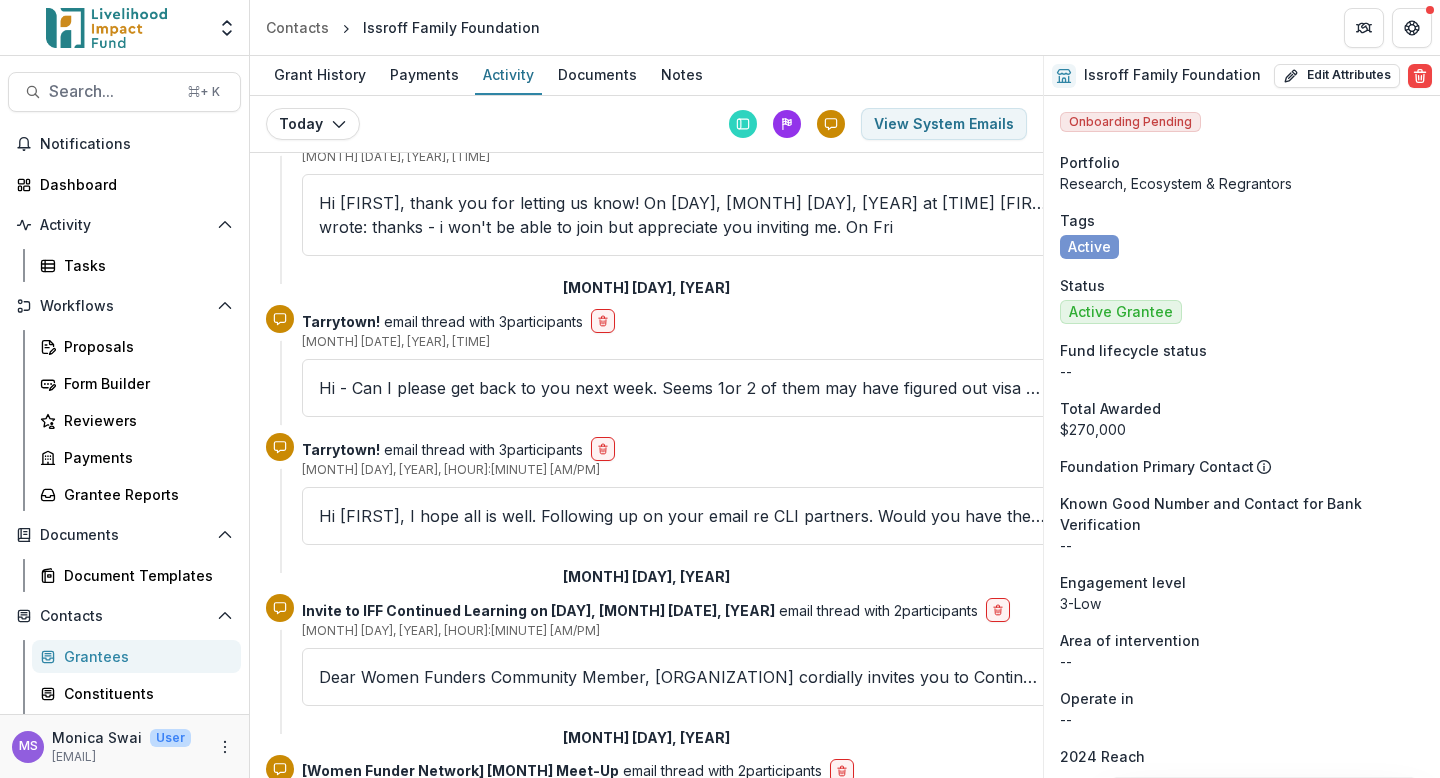 click on "Dear All, Happy Monday and Greetings from [ORGANIZATION], I am writing to update you about the upcoming meet-up co-hosted with [ORGANIZATION]. Join us on [DAY] [MONTH] [YEAR] from [TIME] [TIME] at [LOCATION] Hotel" at bounding box center [682, 838] 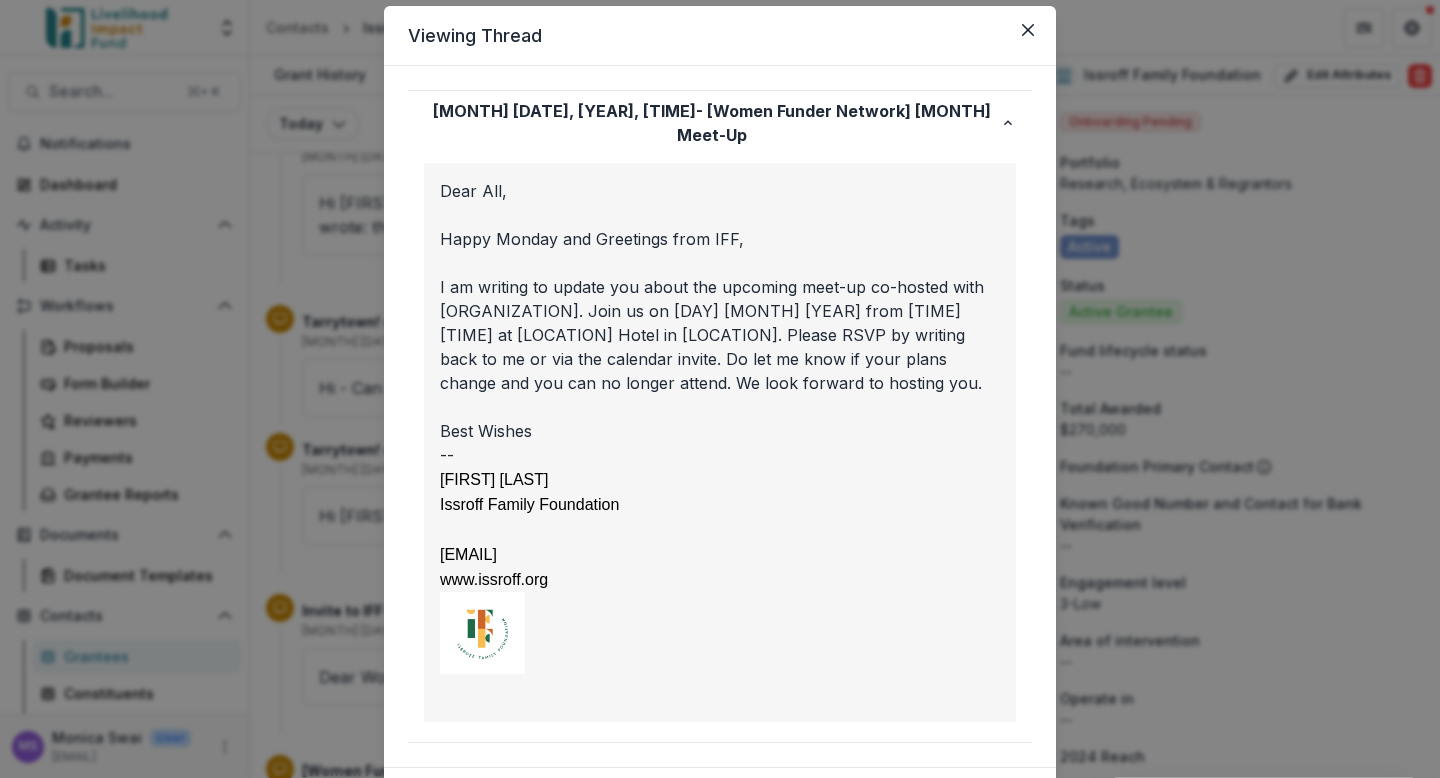 scroll, scrollTop: 0, scrollLeft: 0, axis: both 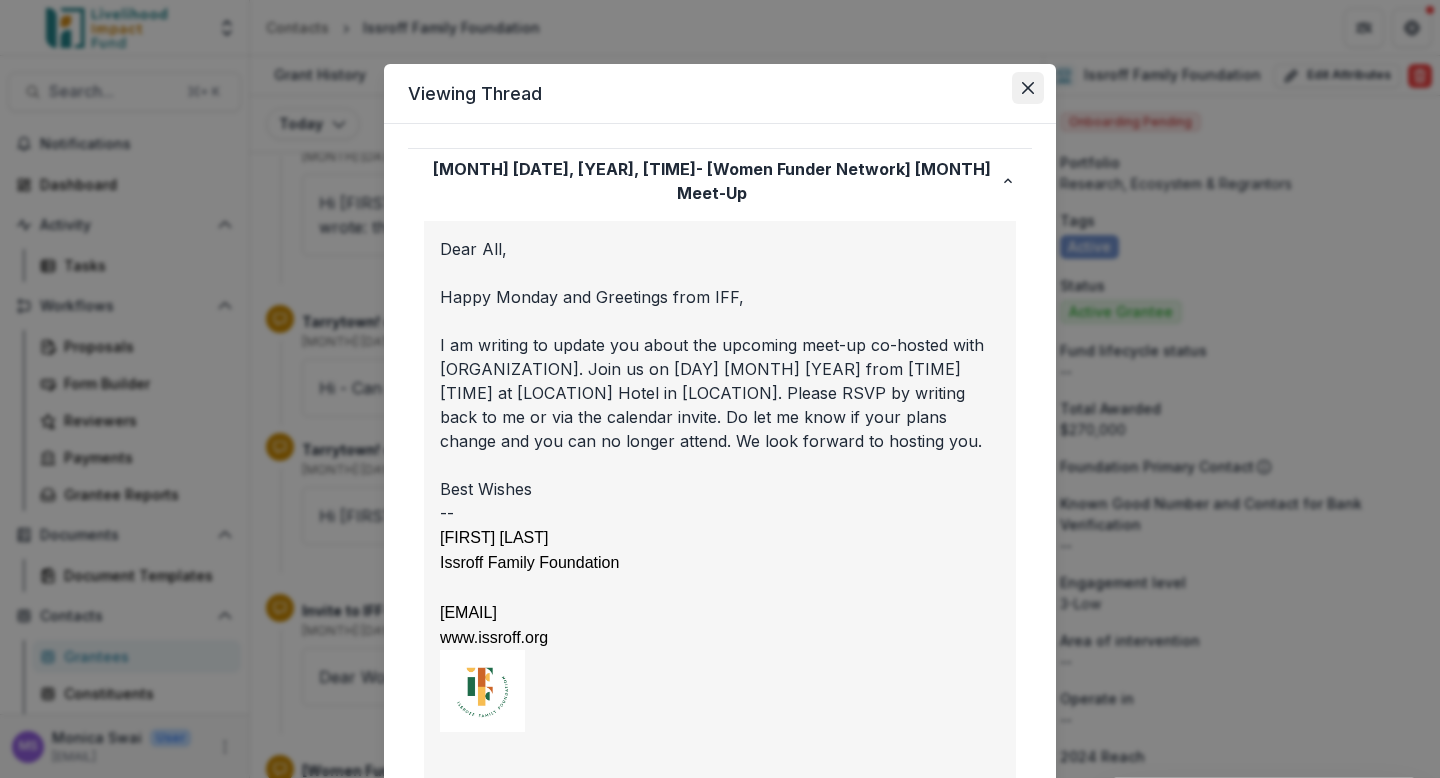 click at bounding box center (1028, 88) 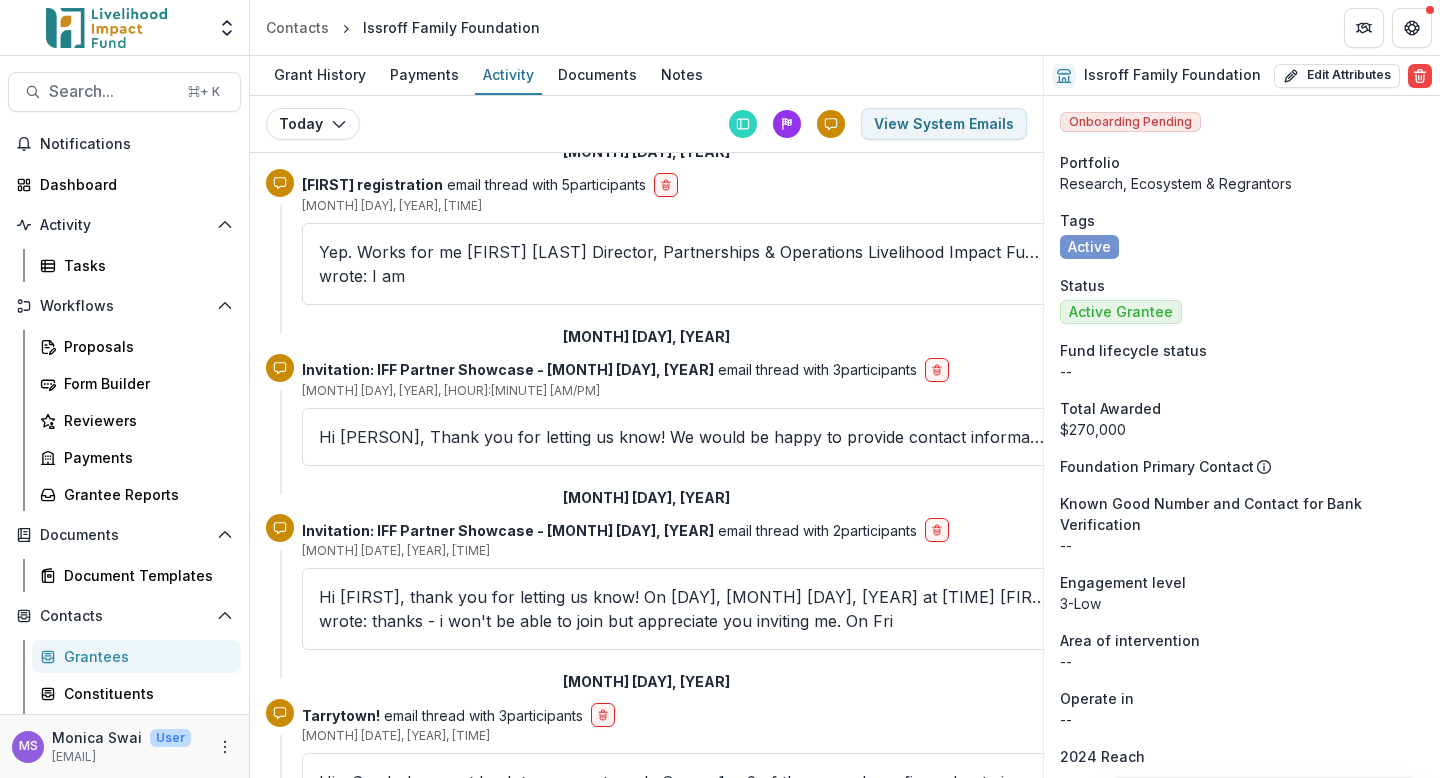 scroll, scrollTop: 14167, scrollLeft: 0, axis: vertical 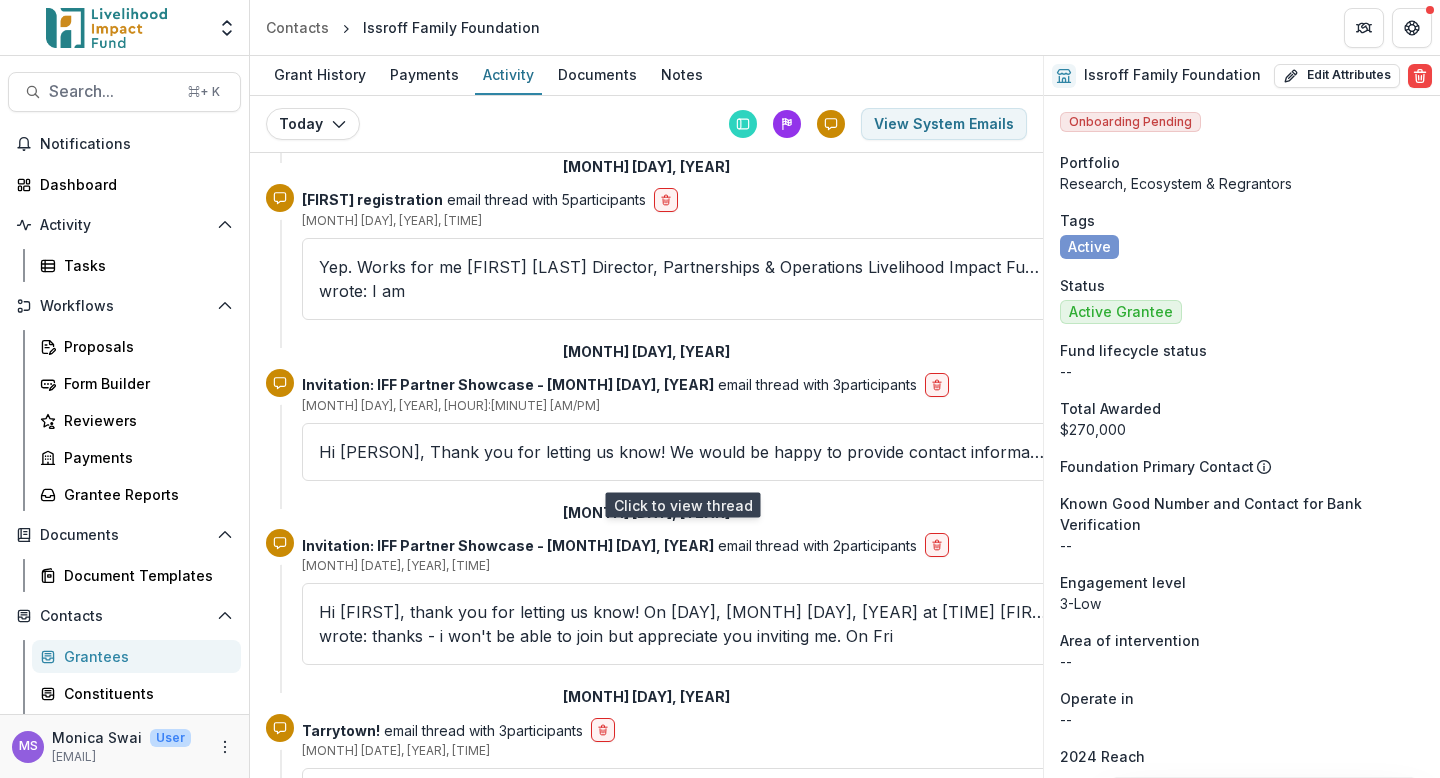 click on "Hi - Can I please get back to you next week. Seems 1or 2 of them may have figured out visa workarounds for mexico... Thanks, [FIRST] [FIRST] ([PRONOUN]) [ORGANIZATION] [EMAIL] [URL]" at bounding box center (682, 797) 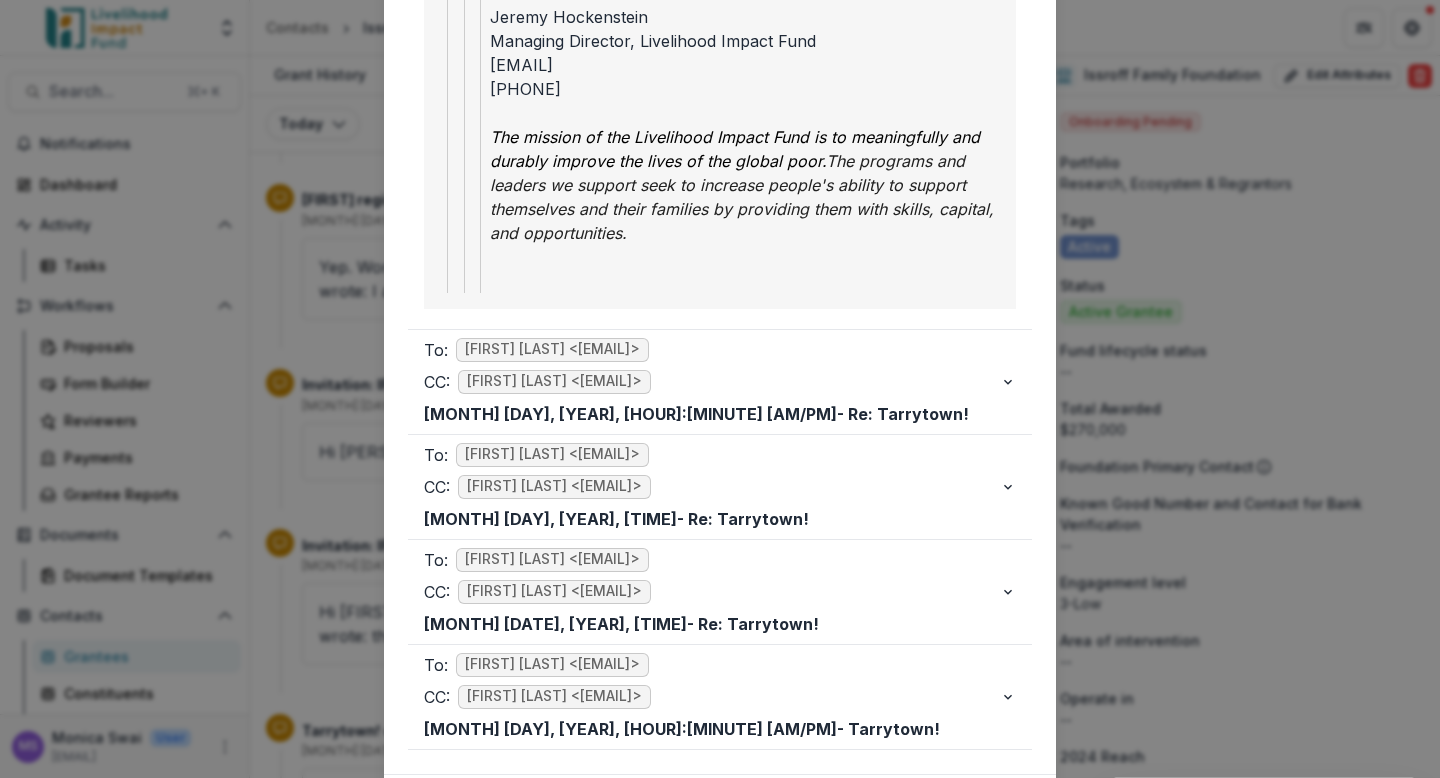 scroll, scrollTop: 3210, scrollLeft: 0, axis: vertical 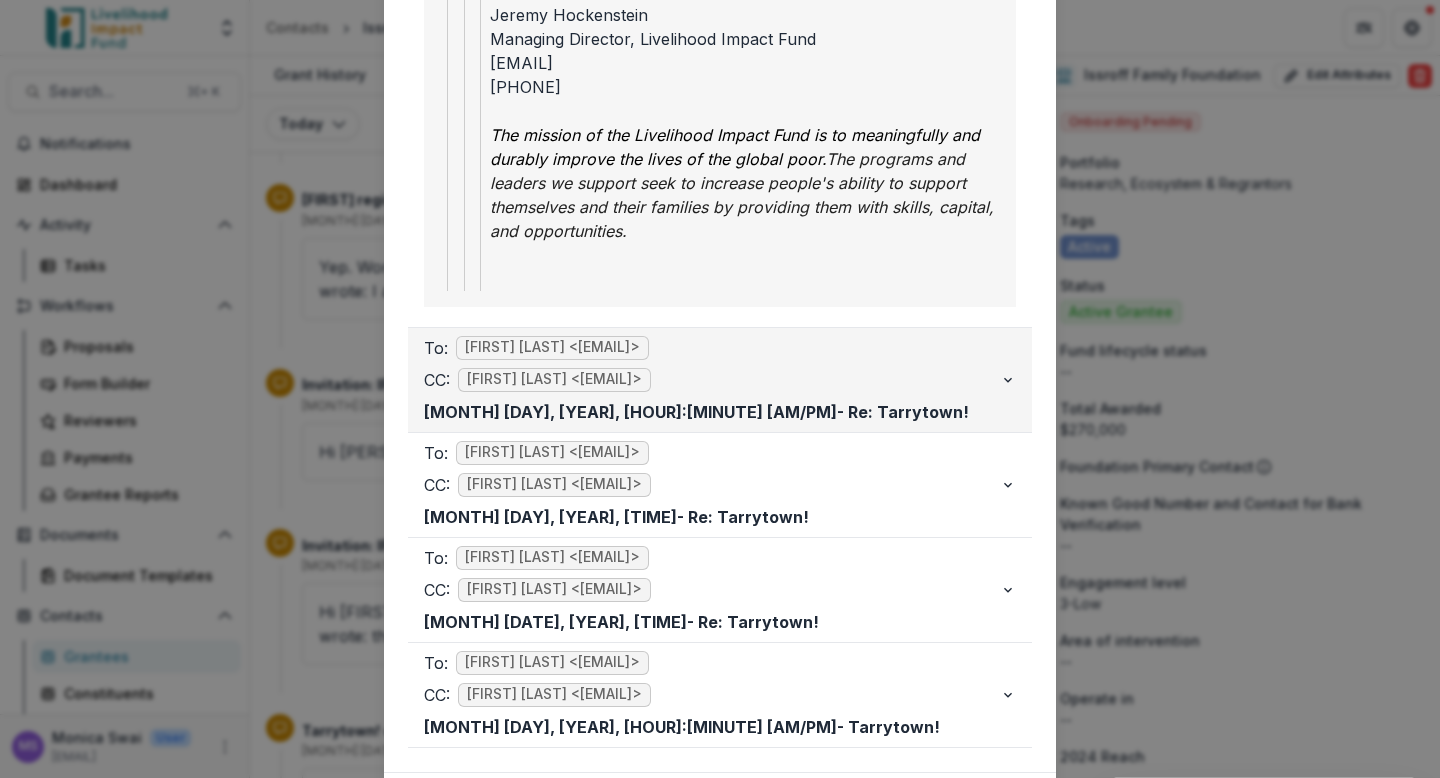 click on "CC: [FIRST] [LAST] <[EMAIL]>" at bounding box center [712, 380] 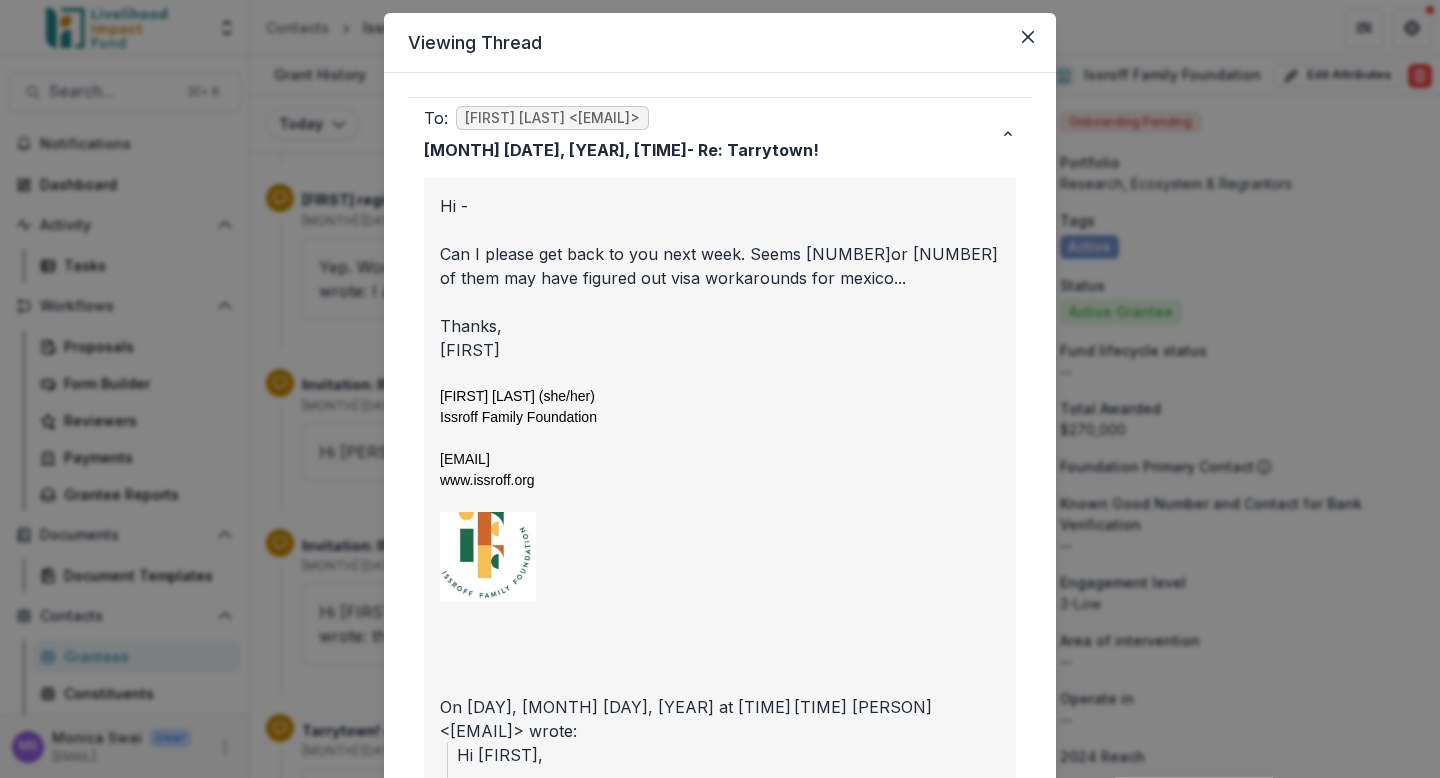 scroll, scrollTop: 0, scrollLeft: 0, axis: both 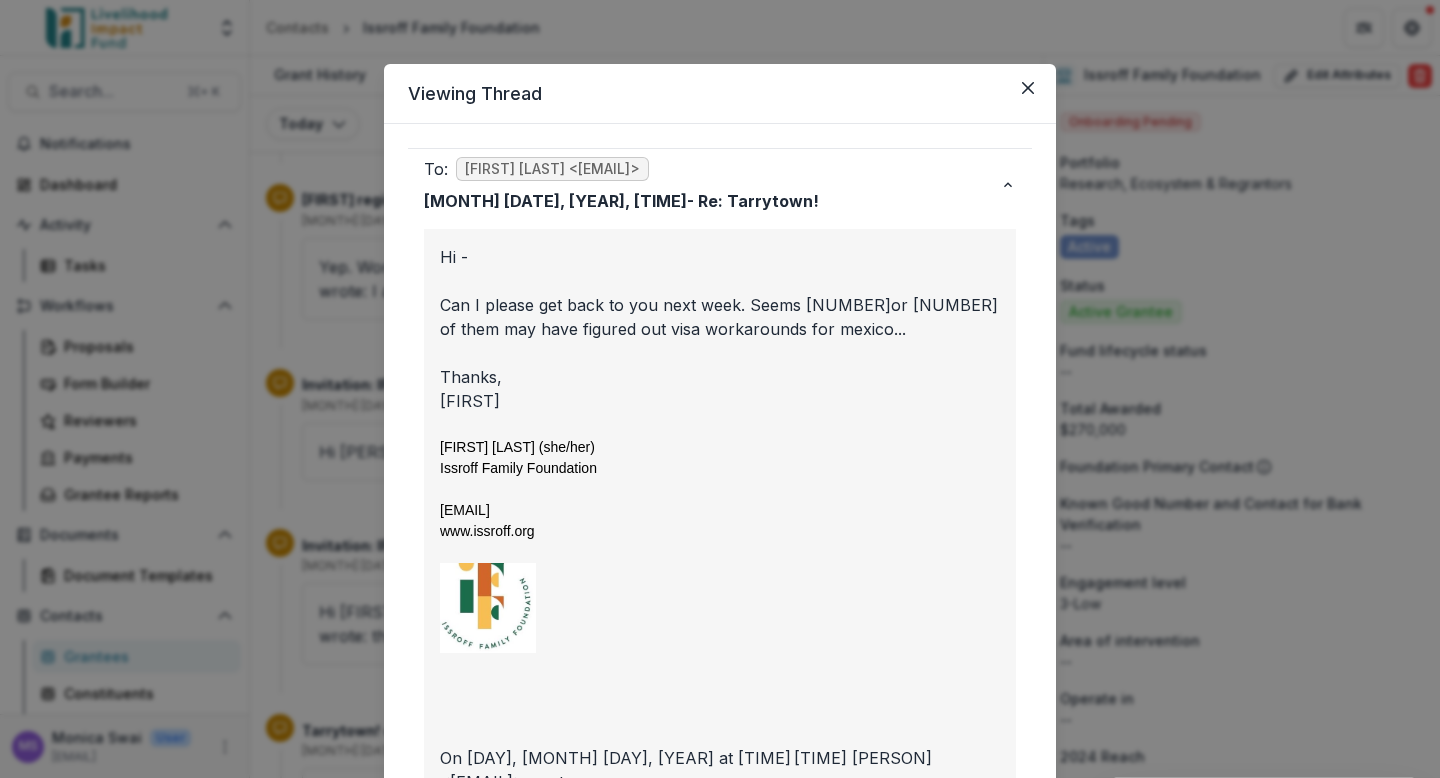 click on "Viewing Thread To: [FIRST] [LAST] <[EMAIL]> [MONTH] [DATE], [YEAR], [TIME] - Re: Tarrytown! Hi - Can I please get back to you next week. Seems [NUMBER]or [NUMBER] of them may have figured out visa workarounds for mexico... Thanks, [FIRST] [FIRST] [LAST] (she/her) [LAST] Family Foundation [EMAIL] www.issroff.org On [DAY], [MONTH] [DATE], [YEAR] at [TIME] AM [FIRST] [LAST] < [EMAIL] > wrote: Hi [FIRST], I hope all is well. Following up on your email re CLI partners. Would you have their details so I can email them the information? We actually have a few extra rooms that freed up if they need to stay on site. Let me know and we'll get that sorted out. Kindly [FIRST] [LAST] Director, Partnerships & Operations | Livelihood Impact Fund Connect with me on Calendly or Whatsapp(+[COUNTRY] [PHONE] | UK-based) On [DAY], [MONTH] [DATE], [YEAR] at [TIME] PM [FIRST] [LAST] < [EMAIL] > wrote: I get it! And a big big big THANK YOU!!! [FIRST] [LAST] (she/her) [LAST] Family Foundation [EMAIL] www.issroff.org Hi," at bounding box center [720, 389] 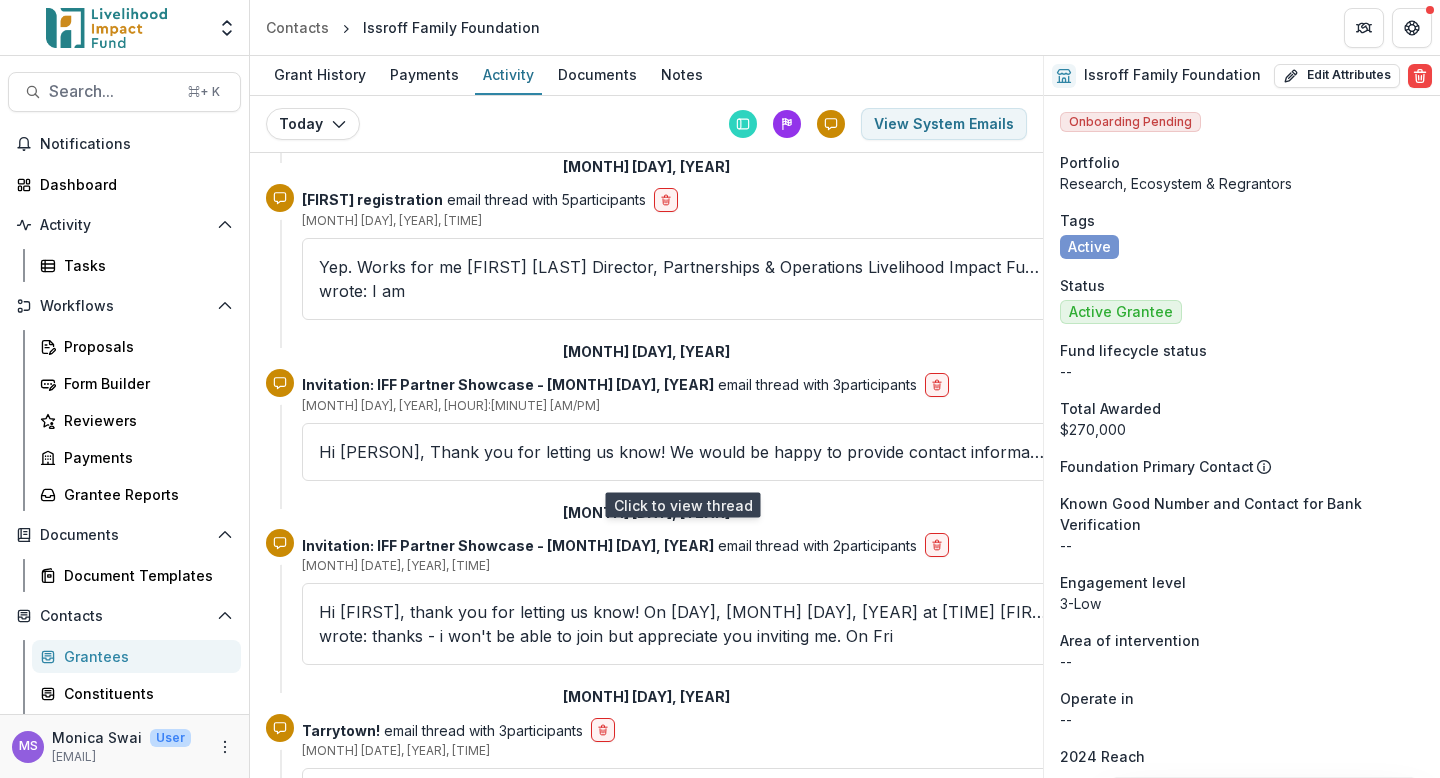 click on "Hi - Can I please get back to you next week. Seems 1or 2 of them may have figured out visa workarounds for mexico... Thanks, [FIRST] [FIRST] ([PRONOUN]) [ORGANIZATION] [EMAIL] [URL]" at bounding box center [682, 797] 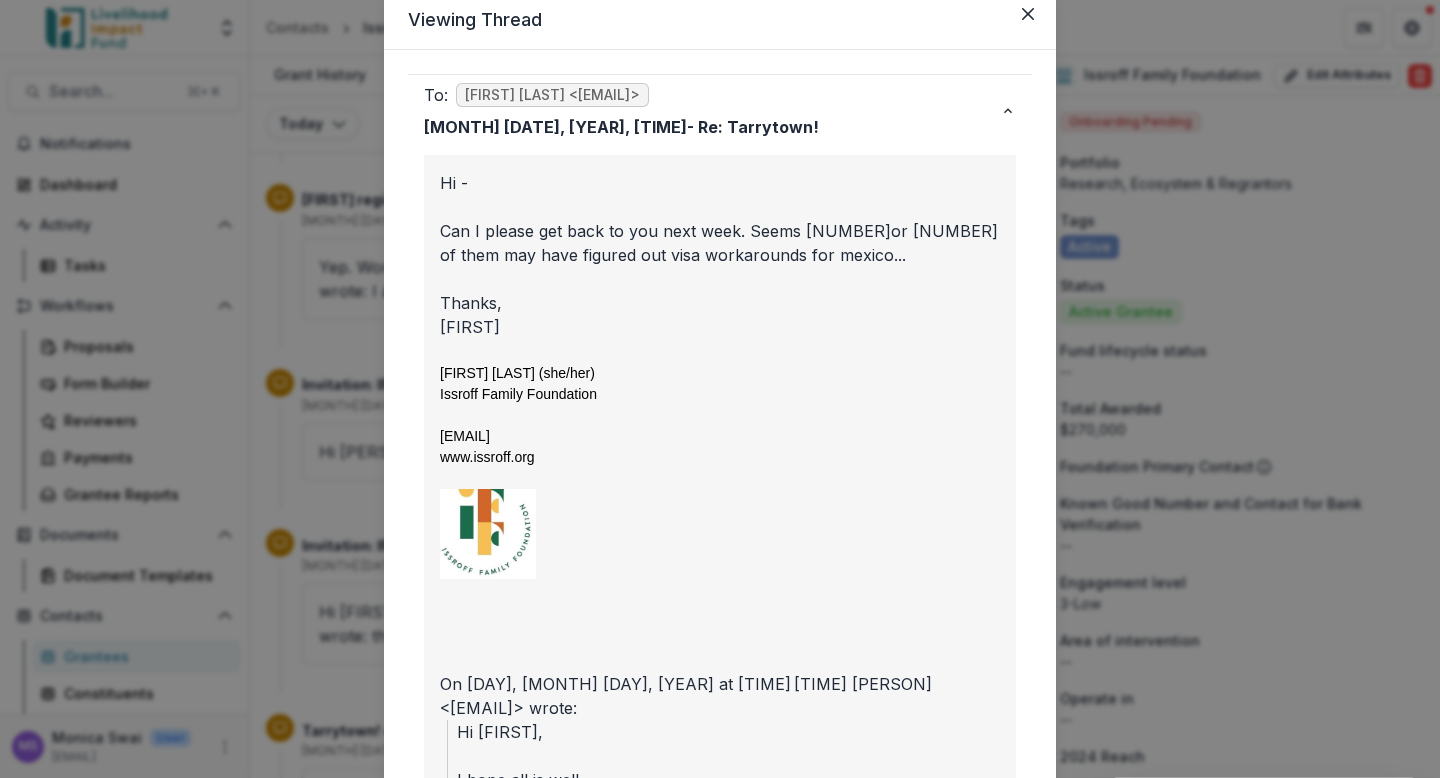scroll, scrollTop: 0, scrollLeft: 0, axis: both 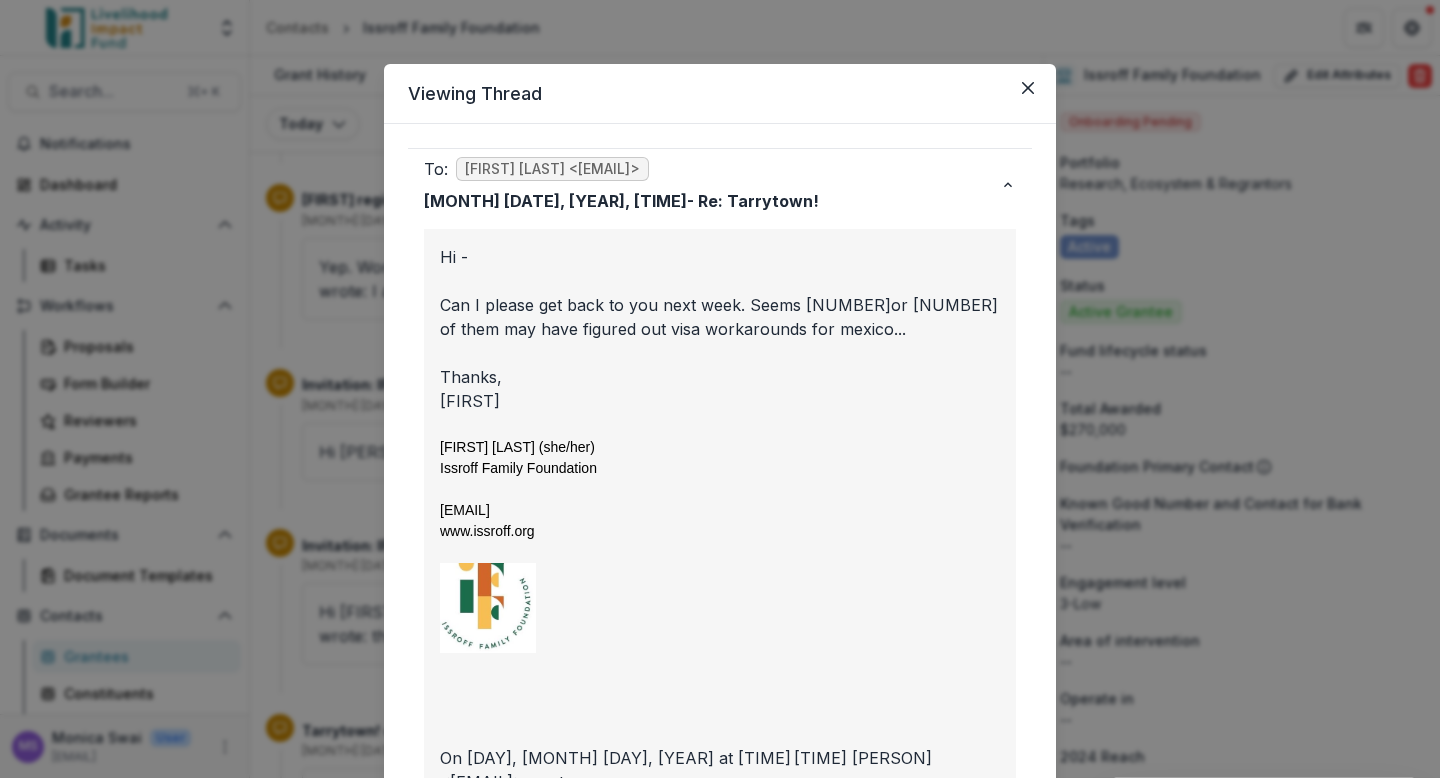 click on "Viewing Thread To: [FIRST] [LAST] <[EMAIL]> [MONTH] [DATE], [YEAR], [TIME] - Re: Tarrytown! Hi - Can I please get back to you next week. Seems [NUMBER]or [NUMBER] of them may have figured out visa workarounds for mexico... Thanks, [FIRST] [FIRST] [LAST] (she/her) [LAST] Family Foundation [EMAIL] www.issroff.org On [DAY], [MONTH] [DATE], [YEAR] at [TIME] AM [FIRST] [LAST] < [EMAIL] > wrote: Hi [FIRST], I hope all is well. Following up on your email re CLI partners. Would you have their details so I can email them the information? We actually have a few extra rooms that freed up if they need to stay on site. Let me know and we'll get that sorted out. Kindly [FIRST] [LAST] Director, Partnerships & Operations | Livelihood Impact Fund Connect with me on Calendly or Whatsapp(+[COUNTRY] [PHONE] | UK-based) On [DAY], [MONTH] [DATE], [YEAR] at [TIME] PM [FIRST] [LAST] < [EMAIL] > wrote: I get it! And a big big big THANK YOU!!! [FIRST] [LAST] (she/her) [LAST] Family Foundation [EMAIL] www.issroff.org Hi," at bounding box center (720, 389) 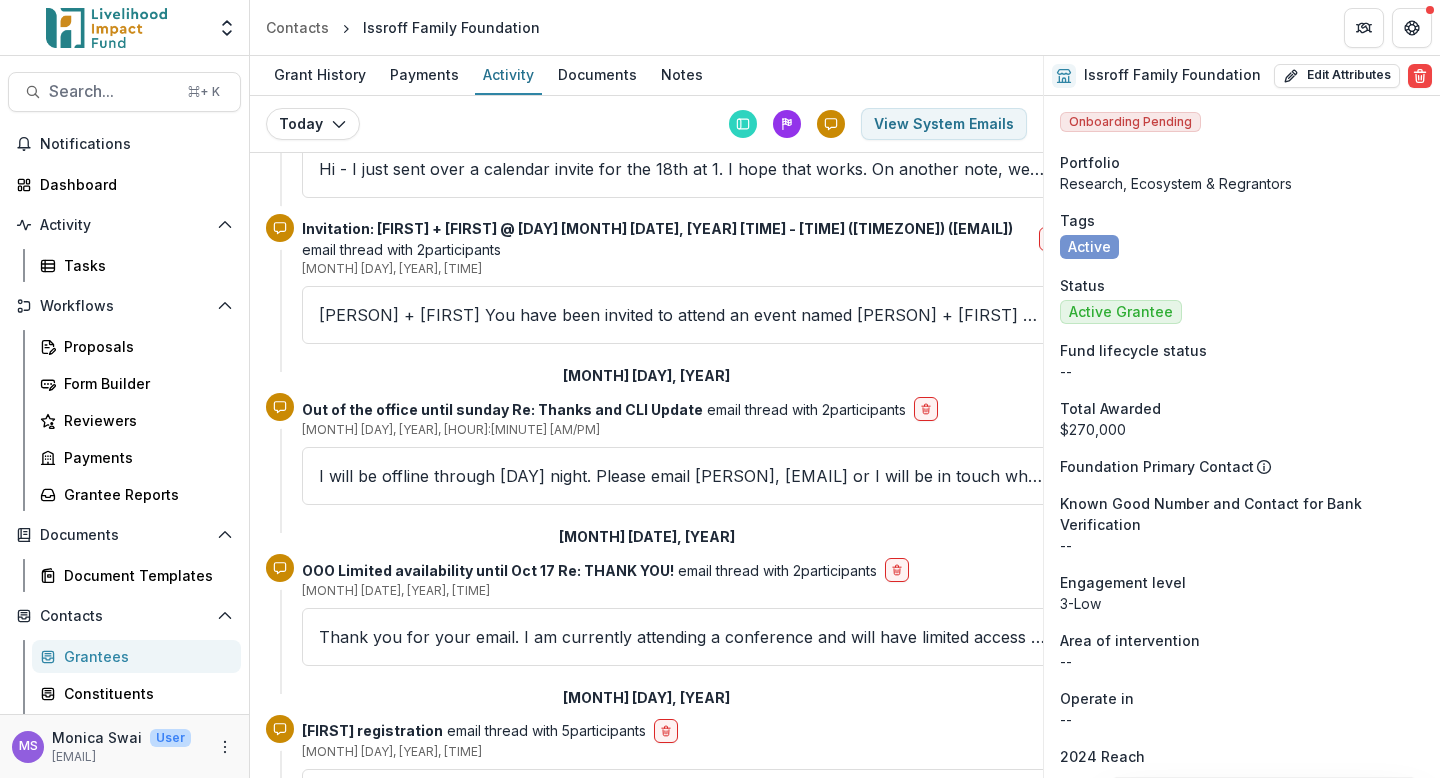 scroll, scrollTop: 13550, scrollLeft: 0, axis: vertical 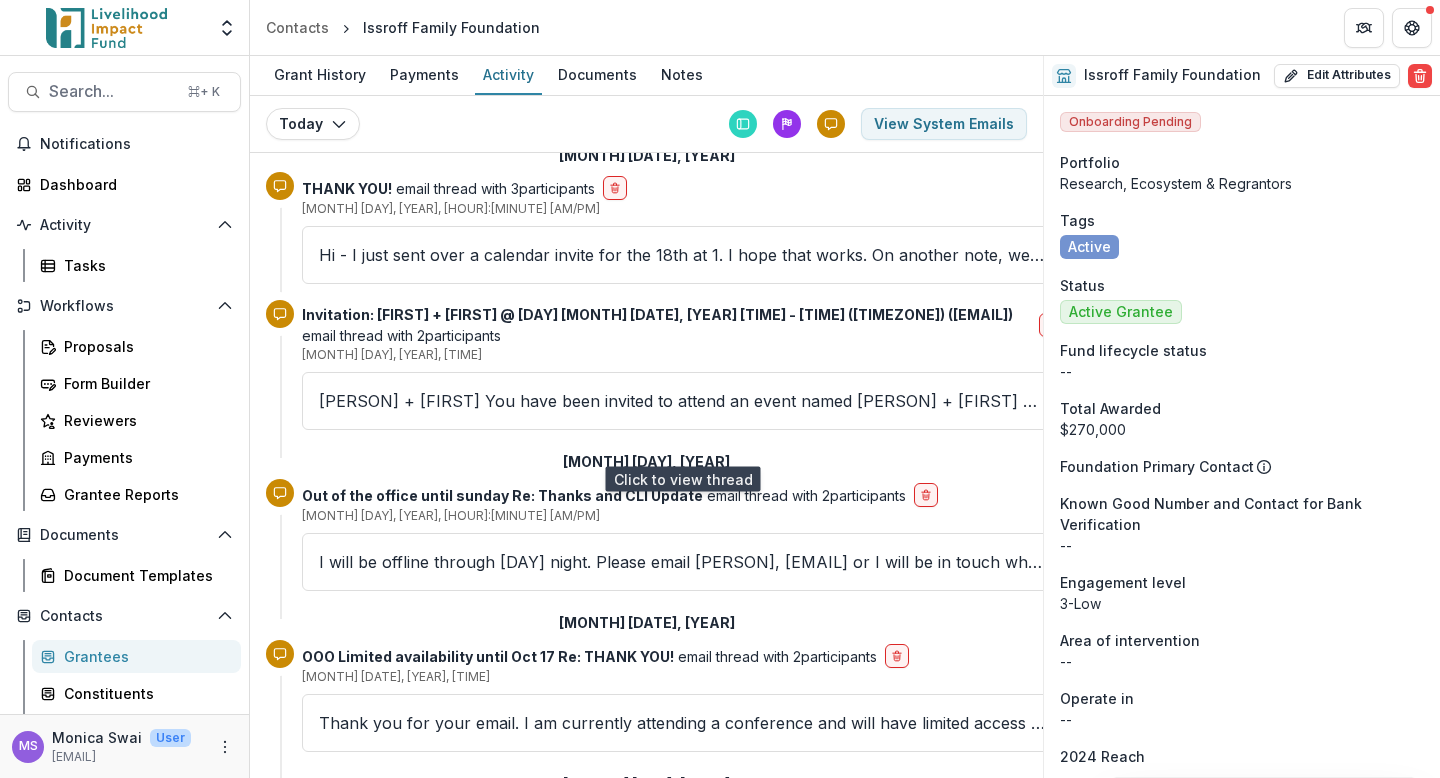 click on "Thank you for your email. I am currently attending a conference and will have limited access to email during this time. I appreciate your patience, and I will respond as soon as possible. Thank you for" at bounding box center (682, 723) 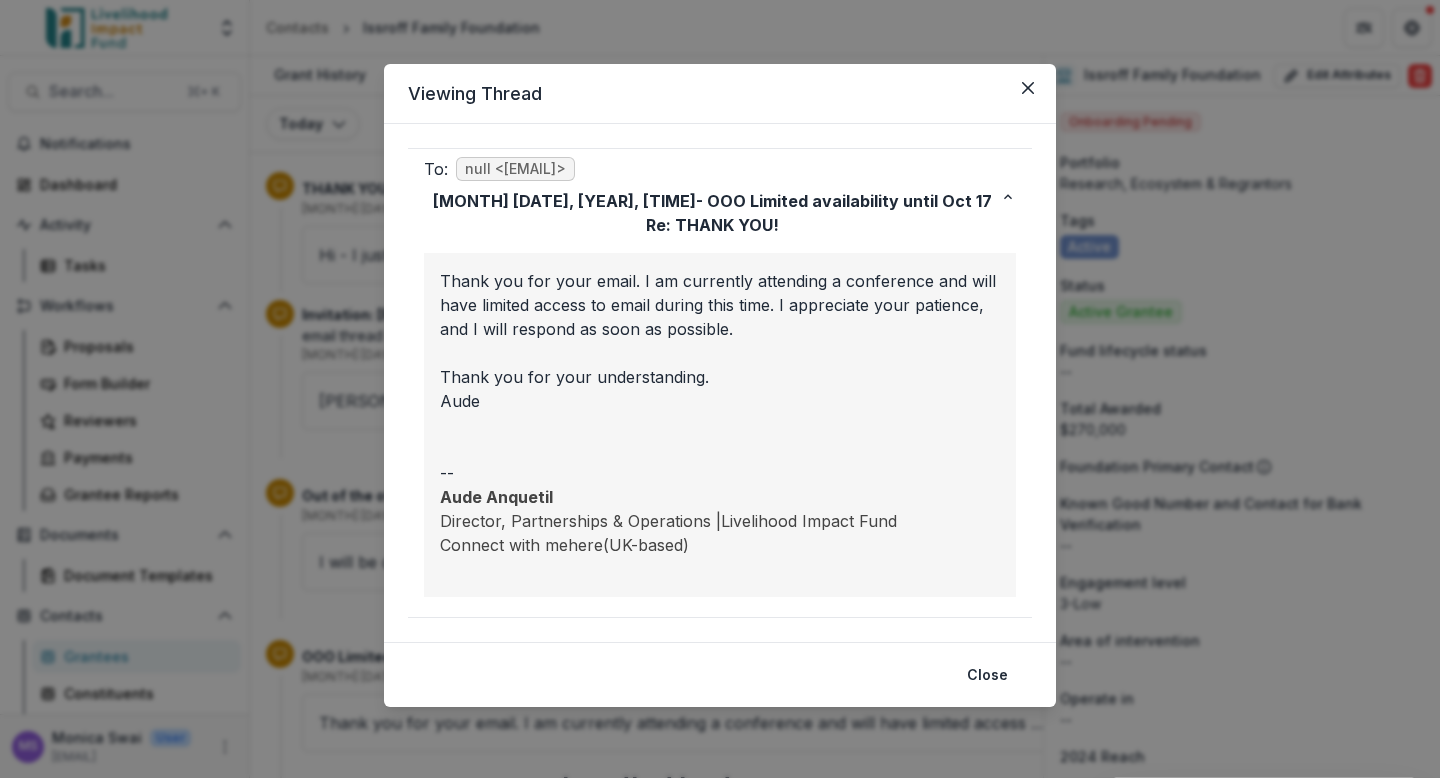 click on "Viewing Thread To: null <[EMAIL]> [MONTH] [DAY], [YEAR], [TIME] - OO Limited availability until [MONTH] [DAY] Re: THANK YOU! Thank you for your email. I am currently attending a conference and will have limited access to email during this time. I appreciate your patience, and I will respond as soon as possible. Thank you for your understanding. [PERSON] -- [PERSON] [LAST] [TITLE], [TITLE] | [ORGANIZATION] Connect with me here (UK-based)
Close" at bounding box center [720, 389] 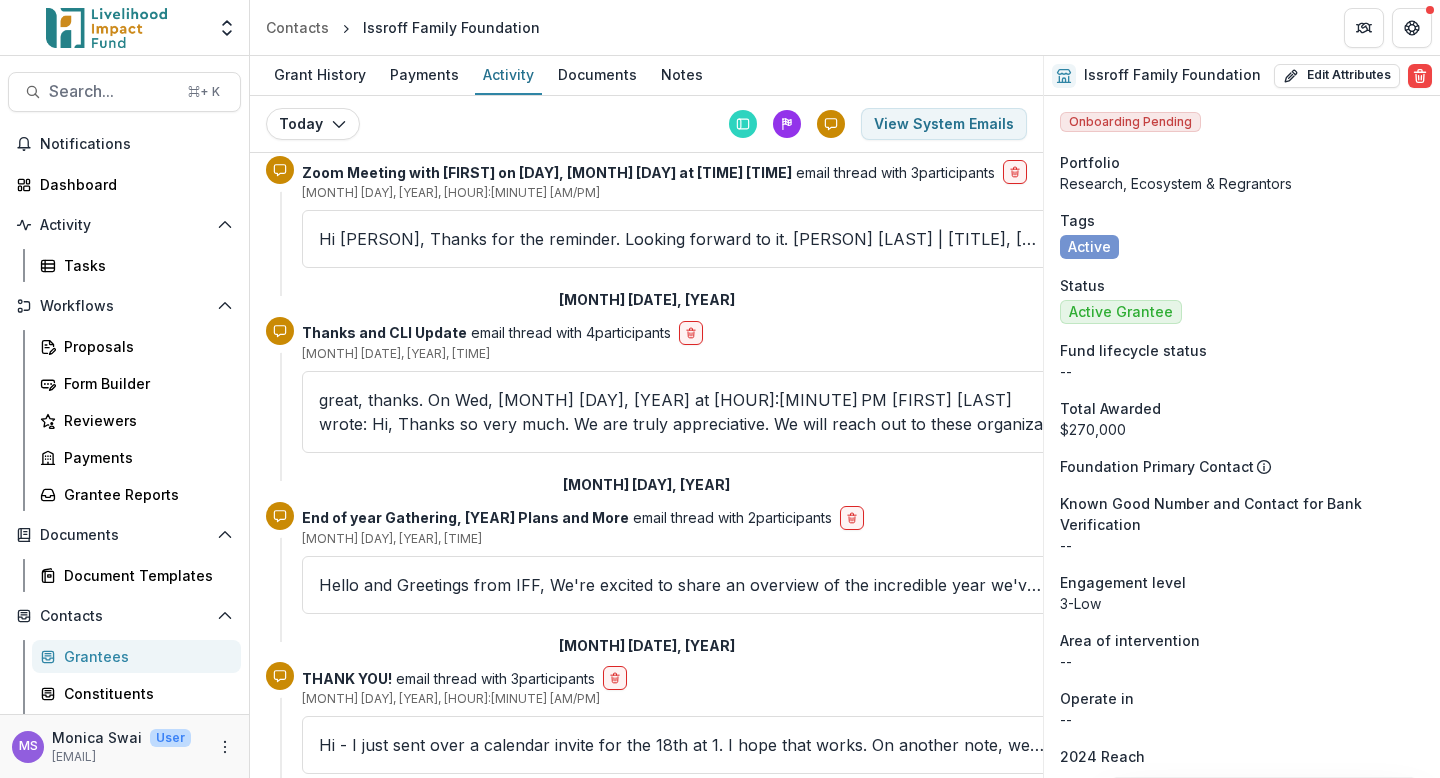 scroll, scrollTop: 13051, scrollLeft: 0, axis: vertical 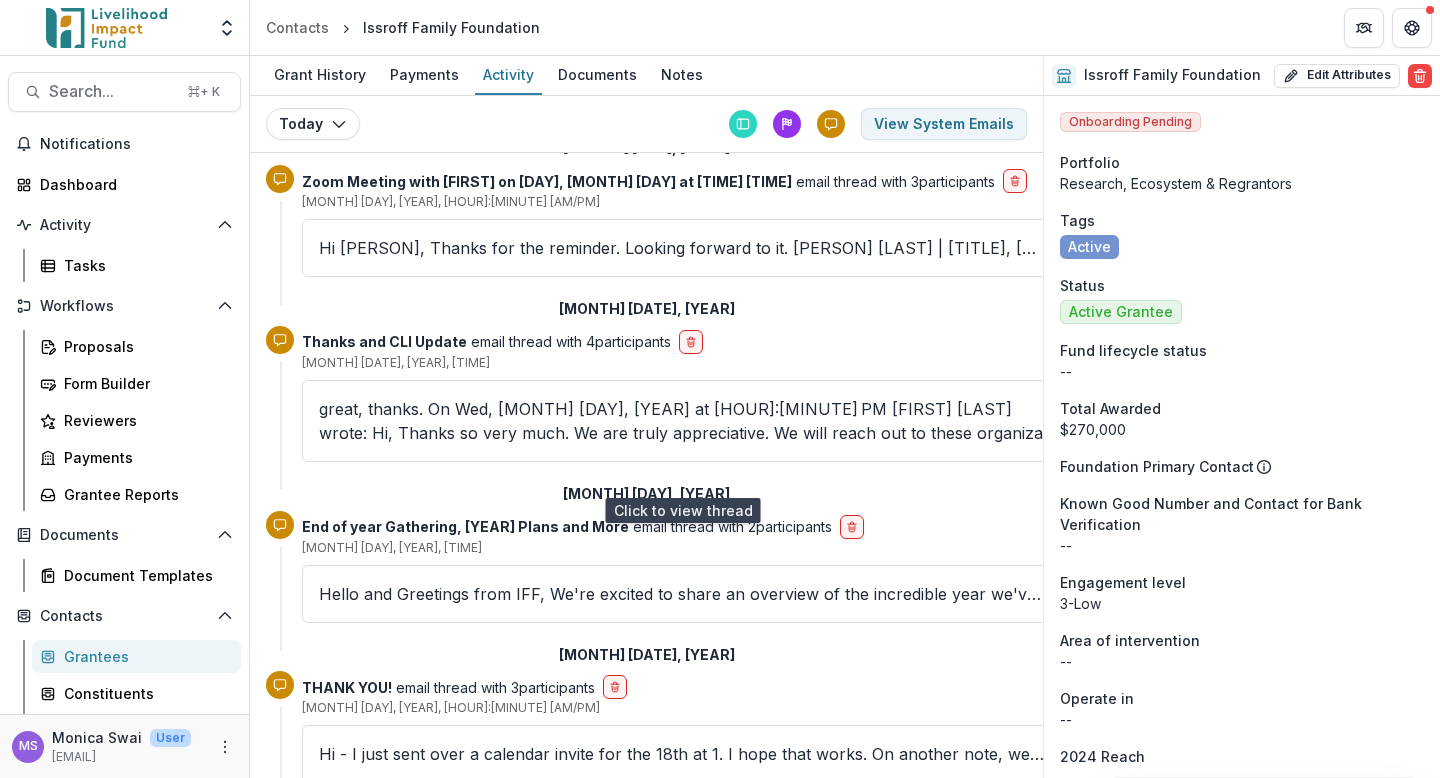 click on "Hi - I just sent over a calendar invite for the 18th at 1. I hope that works. On another note, we are trying to nail down a [YEAR] calendar and I don't want our main end-of-year showcase to conflict" at bounding box center (682, 754) 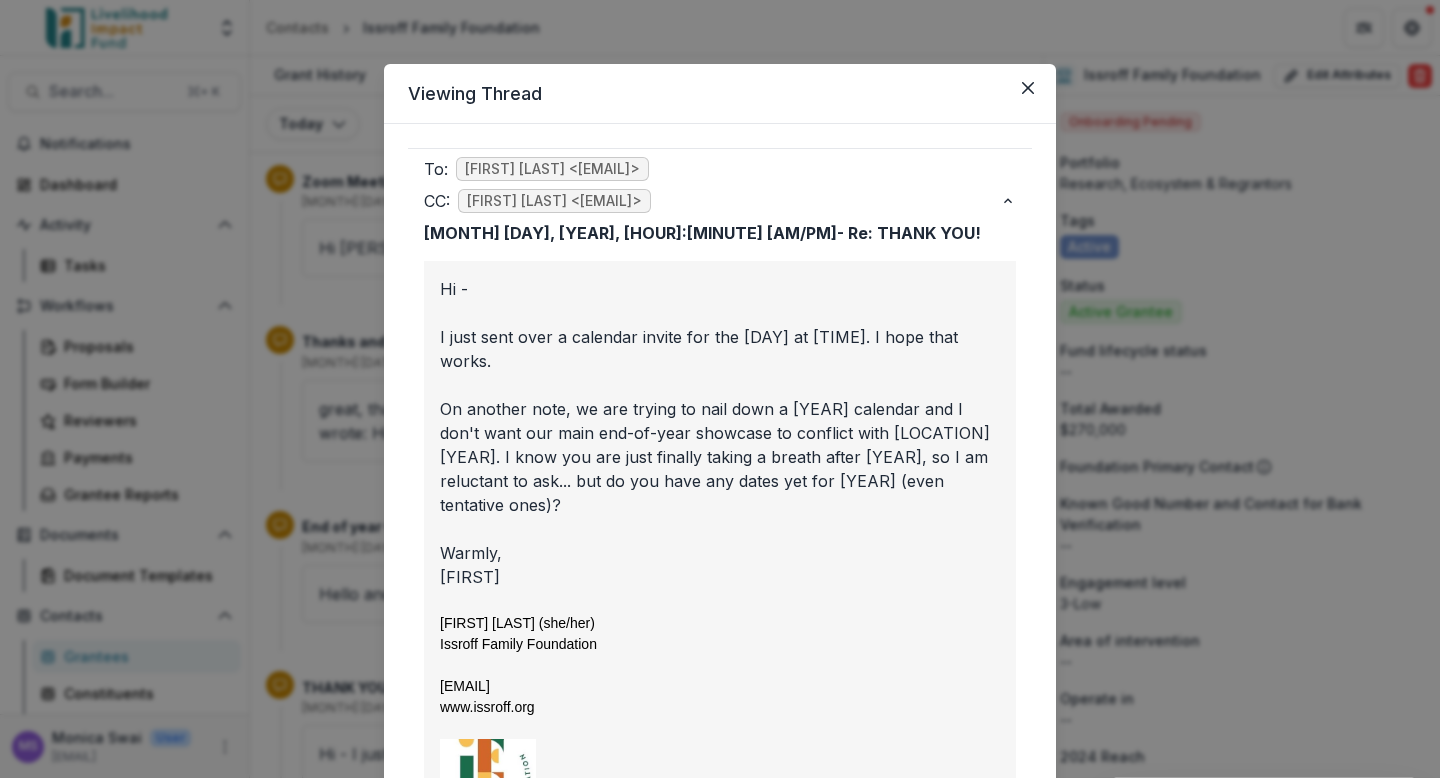 click on "Viewing Thread To: [FIRST] [LAST] <[EMAIL]> CC: [FIRST] [LAST] <[EMAIL]> [MONTH] [DAY], [YEAR], [HOUR]:[MINUTE] [AM/PM] - Re: THANK YOU! Hi - I just sent over a calendar invite for the 18th at 1. I hope that works. On another note, we are trying to nail down a [YEAR] calendar and I don't want our main end-of-year showcase to conflict with Tarrytown [YEAR]. I know you are just finally taking a breath after [YEAR], so I am reluctant to ask... but do you have any dates yet for [YEAR] (even tentative ones)? Warmly, [FIRST] [FIRST] [LAST] (she/her) Issroff Family Foundation [EMAIL] www.issroff.org On Mon, [MONTH] [DAY], [YEAR] at [HOUR]:[MINUTE] AM [FIRST] [LAST] <[EMAIL]> wrote: Hi [FIRST], Likewise, it was lovely to meet, even if conversations always ended up being a little rushed. Very much looking forward to continuing the conversation in a calmer setting. Monday November 18th - 12 or 1pm ET both for me. Do you have a preference? Let me know and I can send over an invitation. Kindly [FIRST] [EMAIL] wrote:" at bounding box center [720, 389] 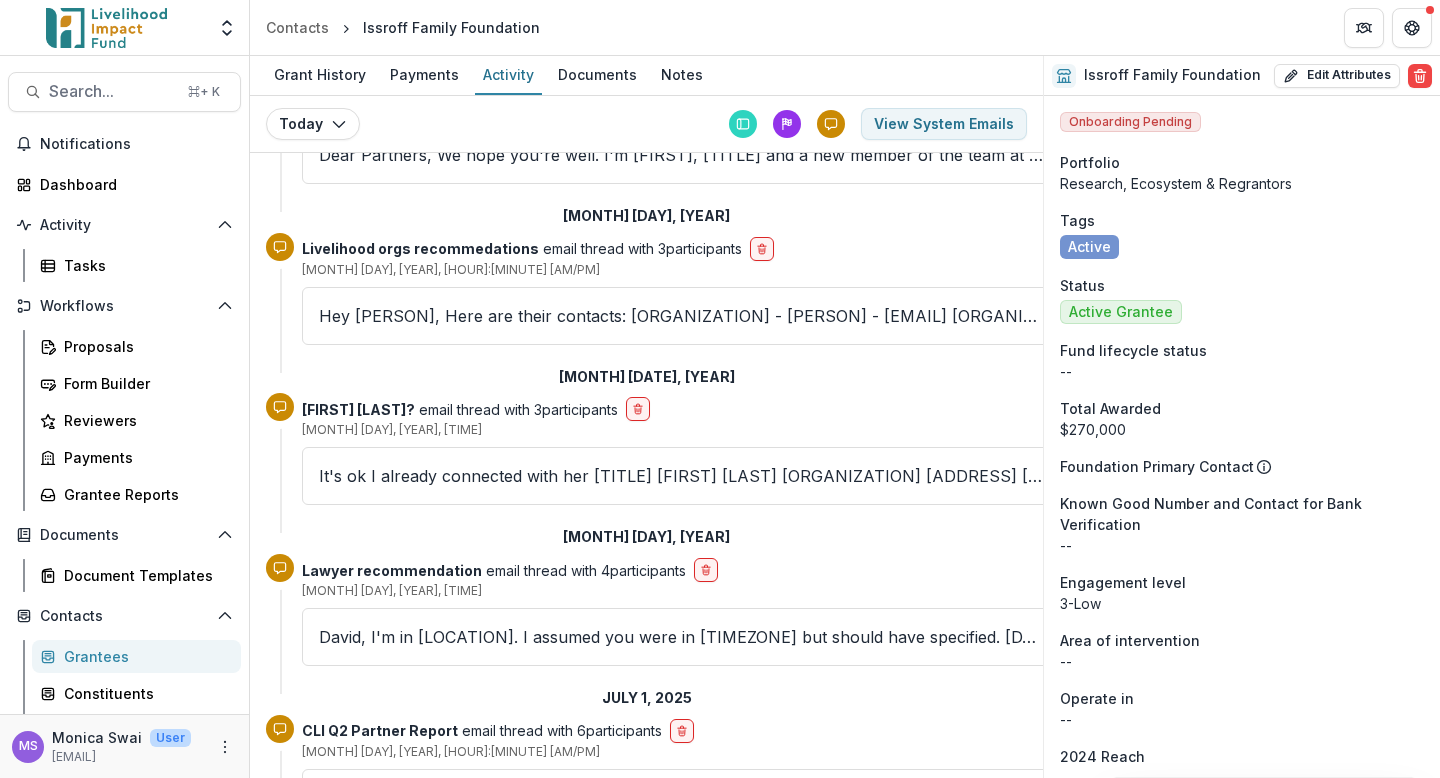 scroll, scrollTop: 0, scrollLeft: 0, axis: both 